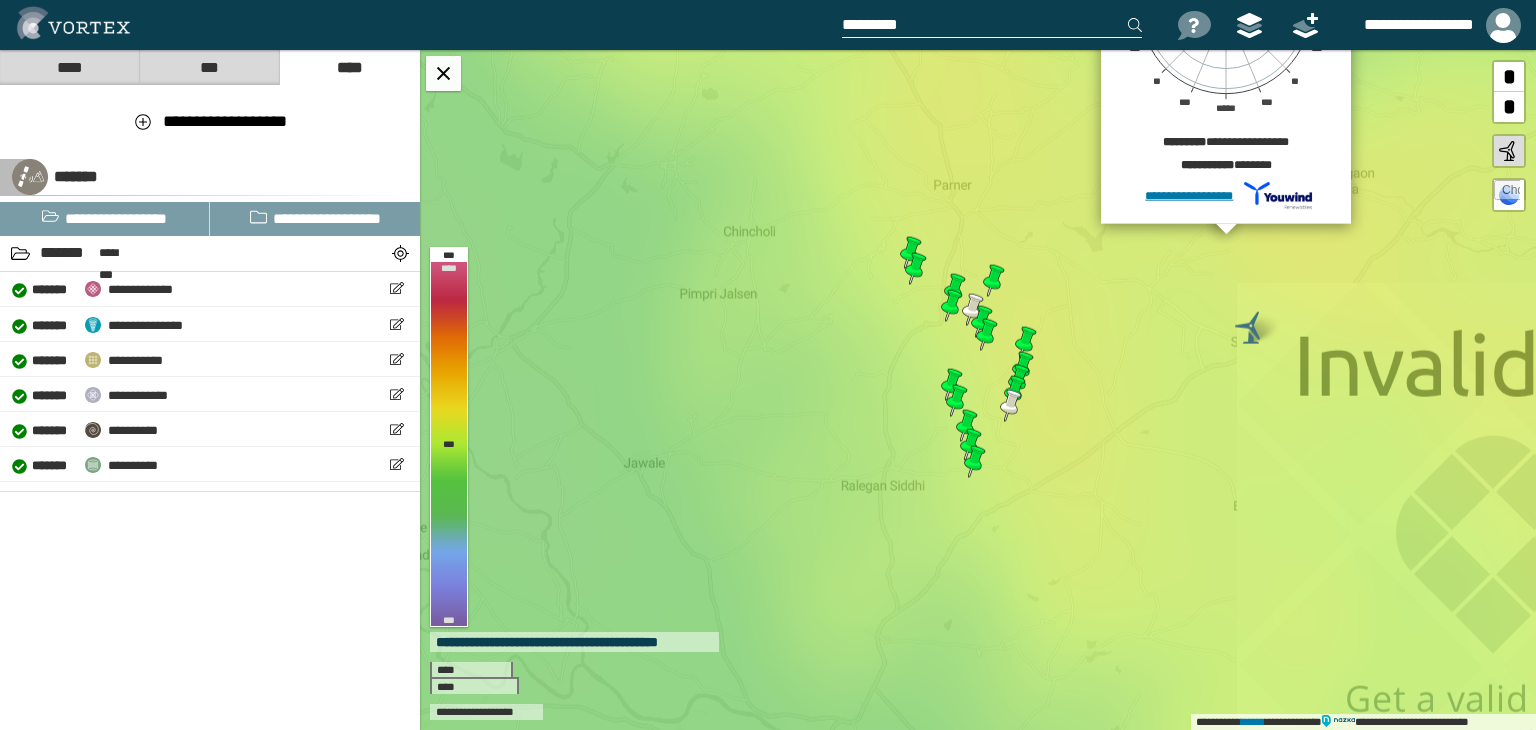 scroll, scrollTop: 0, scrollLeft: 0, axis: both 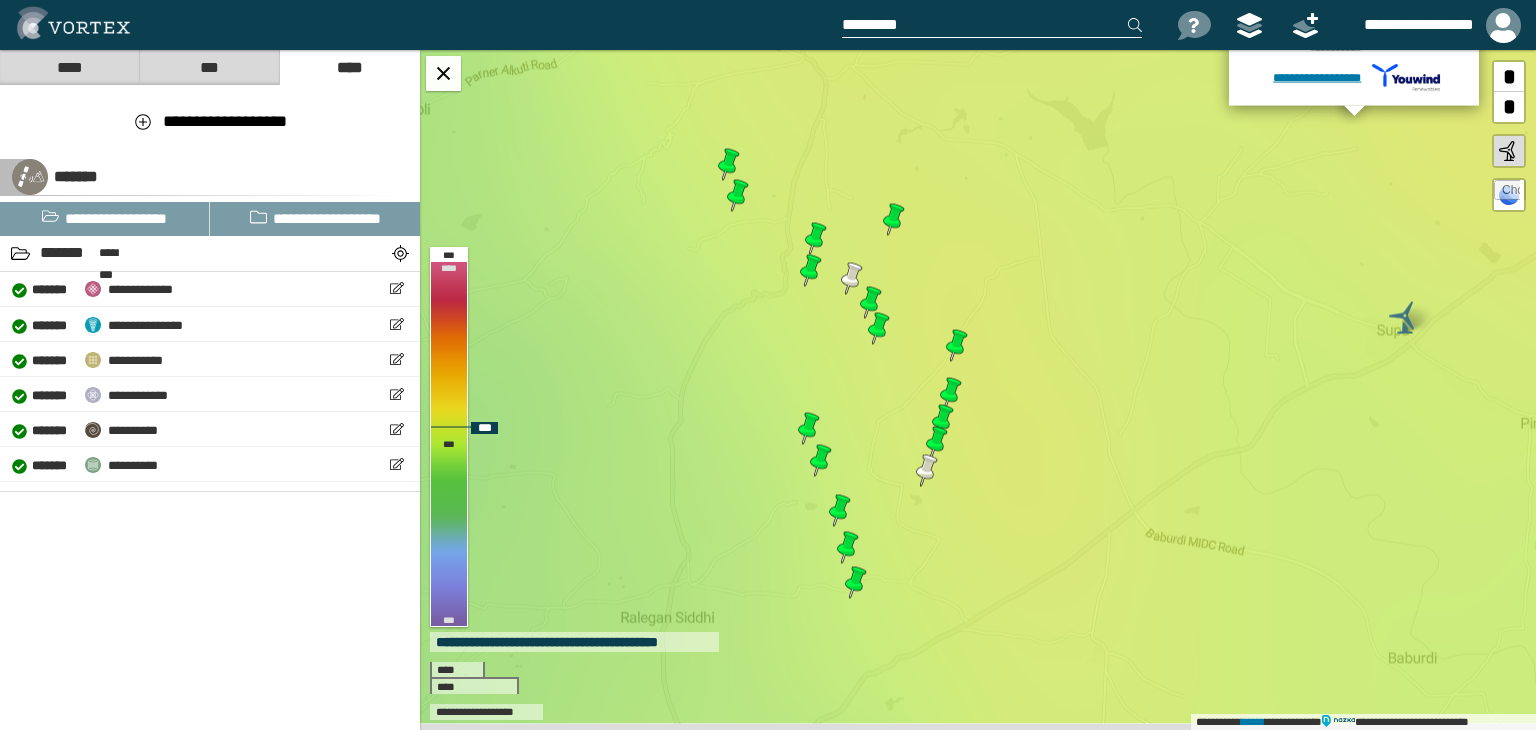 drag, startPoint x: 1013, startPoint y: 365, endPoint x: 911, endPoint y: 235, distance: 165.23923 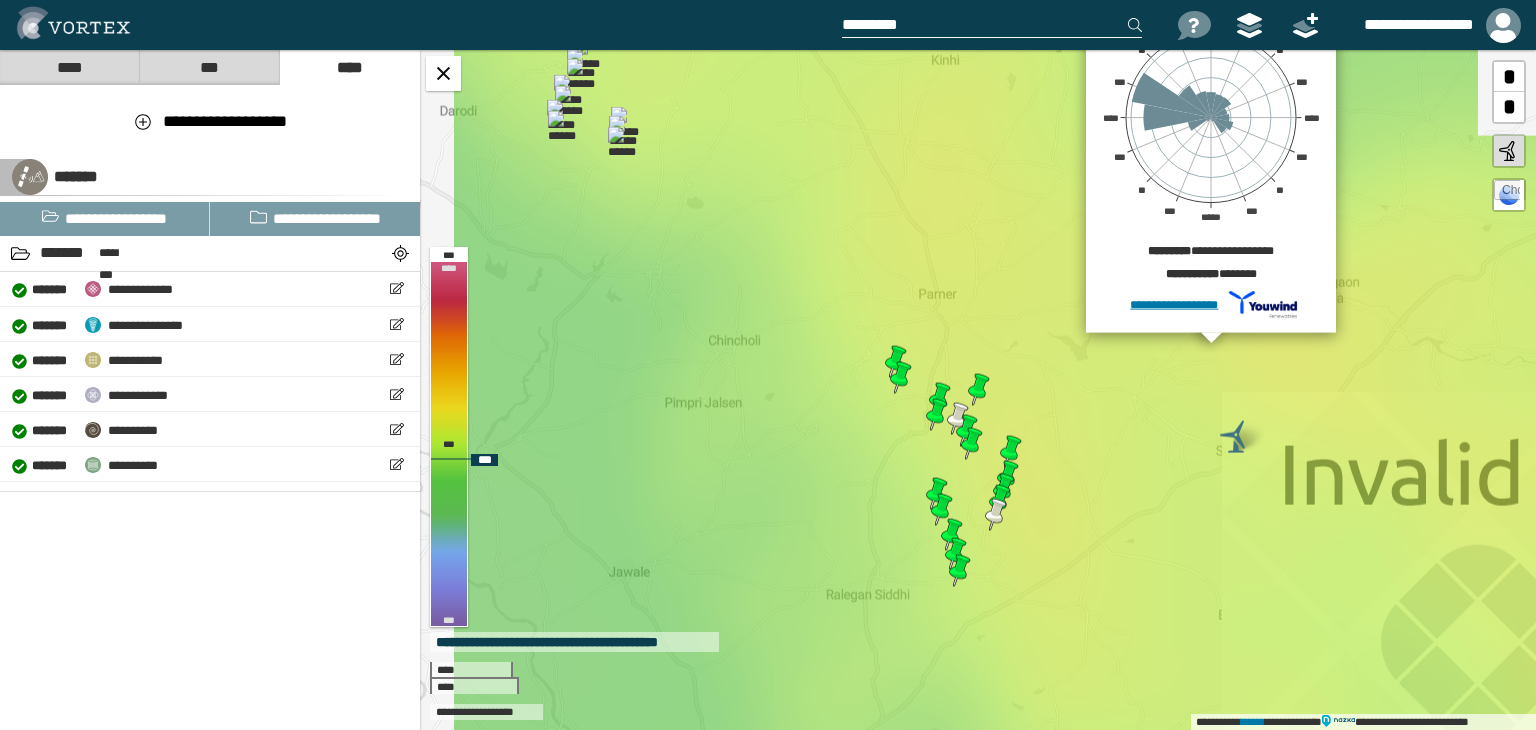 drag, startPoint x: 636, startPoint y: 185, endPoint x: 864, endPoint y: 393, distance: 308.62274 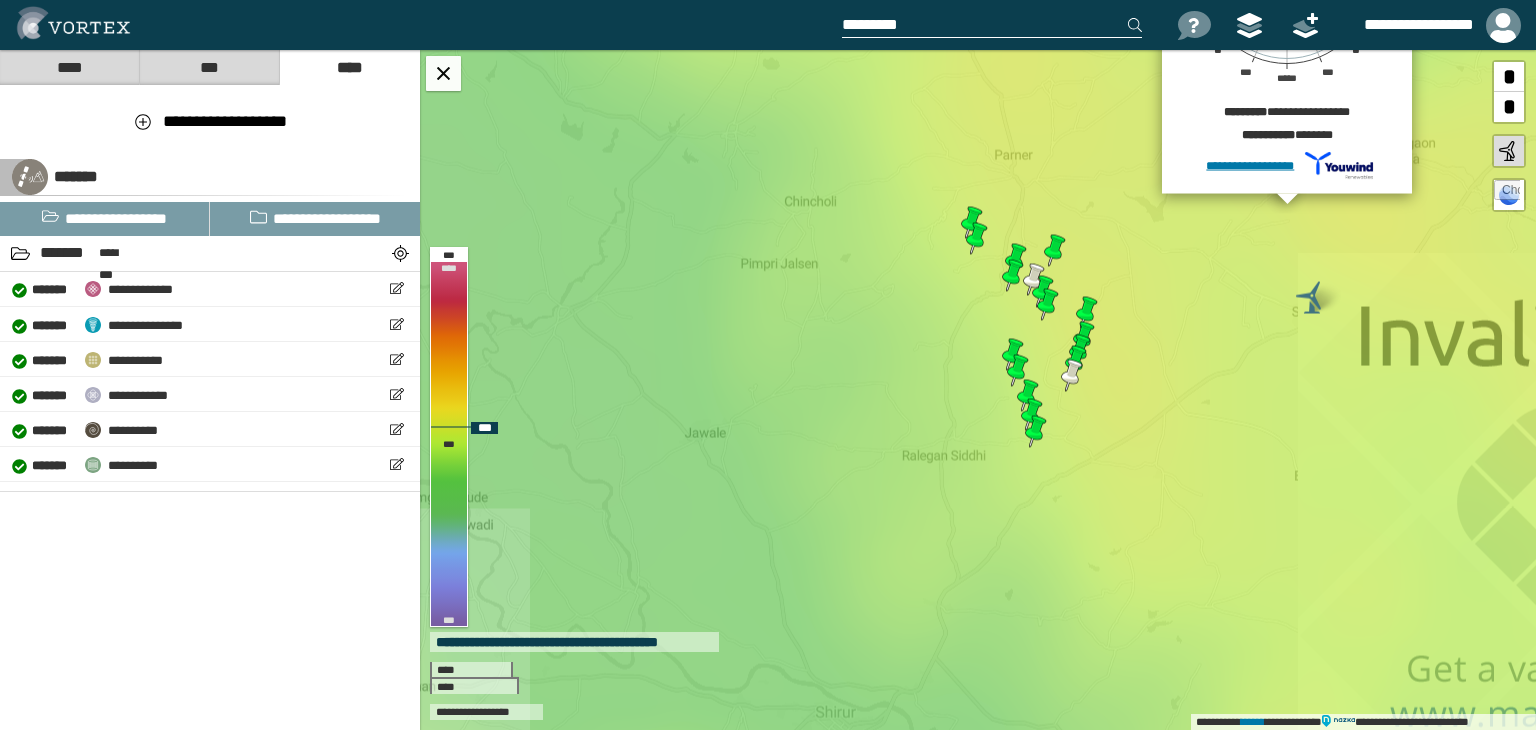 drag, startPoint x: 1096, startPoint y: 451, endPoint x: 1031, endPoint y: 209, distance: 250.57733 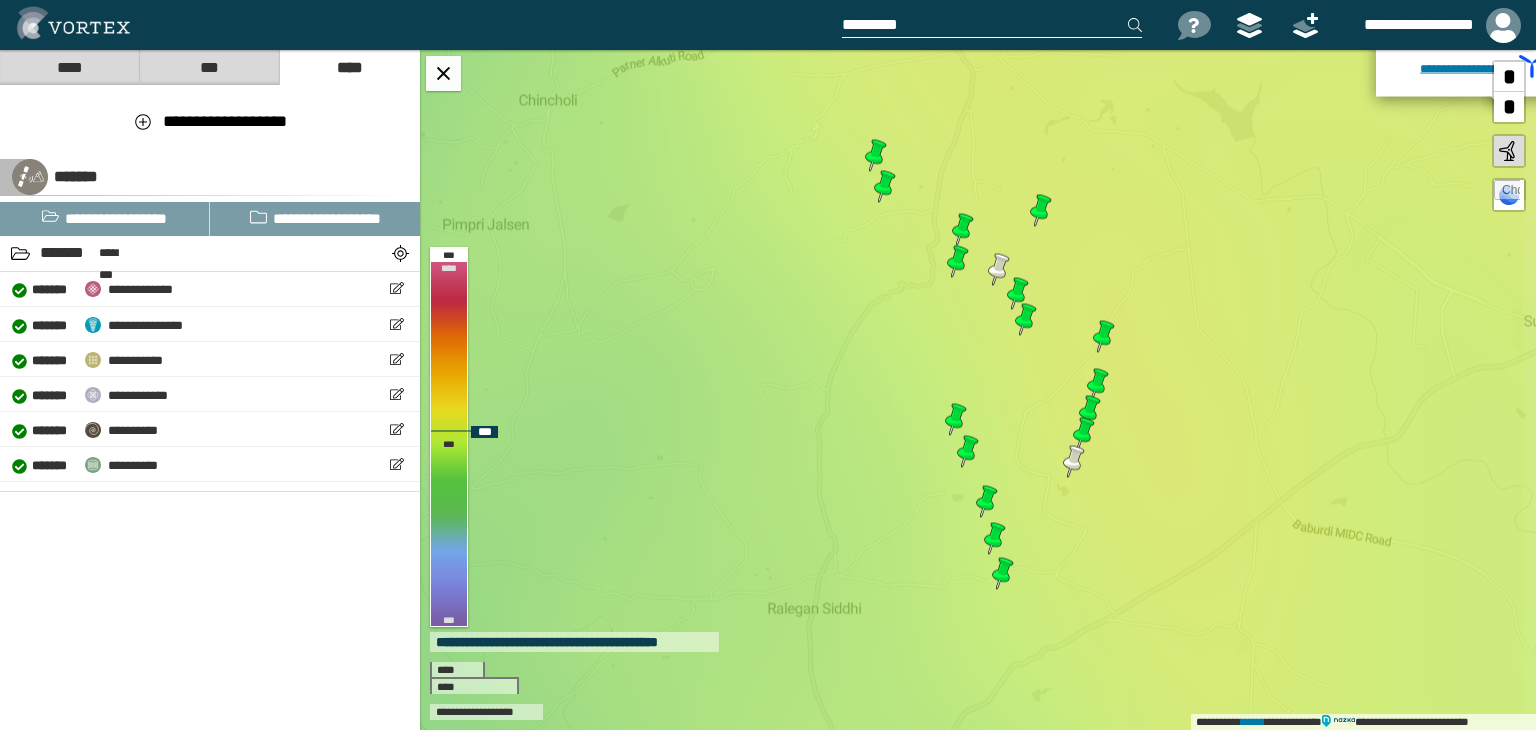 drag, startPoint x: 1046, startPoint y: 350, endPoint x: 1035, endPoint y: 373, distance: 25.495098 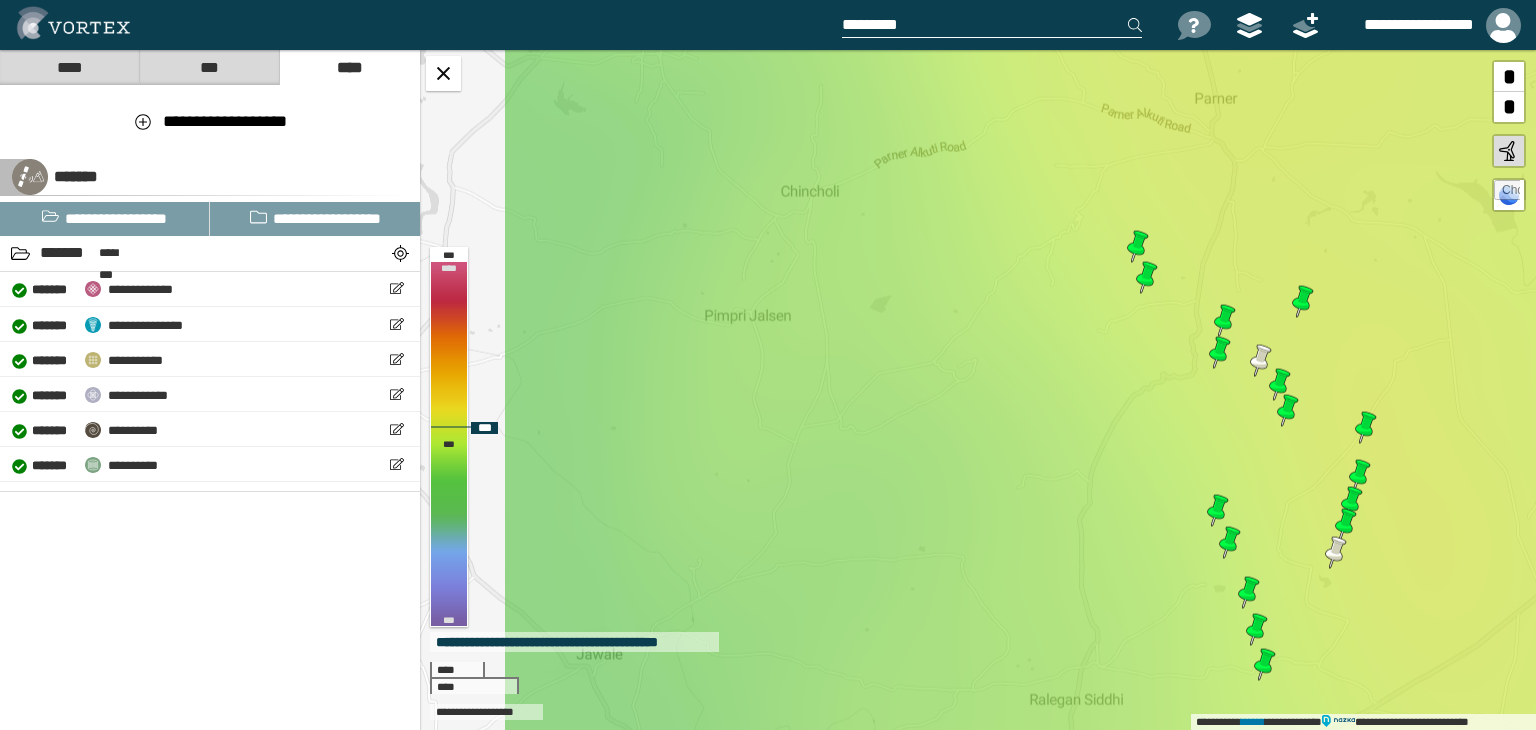 drag, startPoint x: 1304, startPoint y: 477, endPoint x: 1369, endPoint y: 497, distance: 68.007355 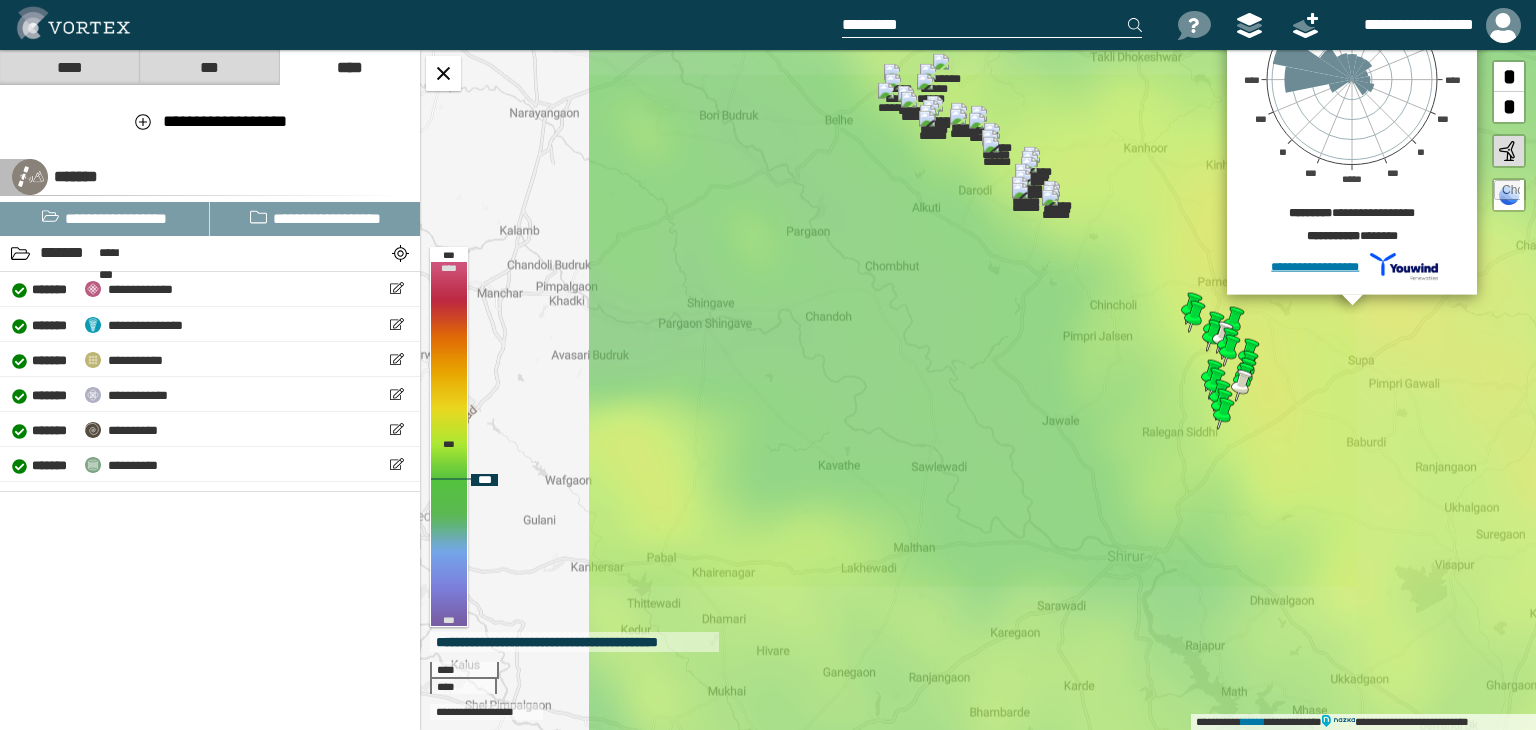 drag, startPoint x: 1022, startPoint y: 290, endPoint x: 1048, endPoint y: 376, distance: 89.84431 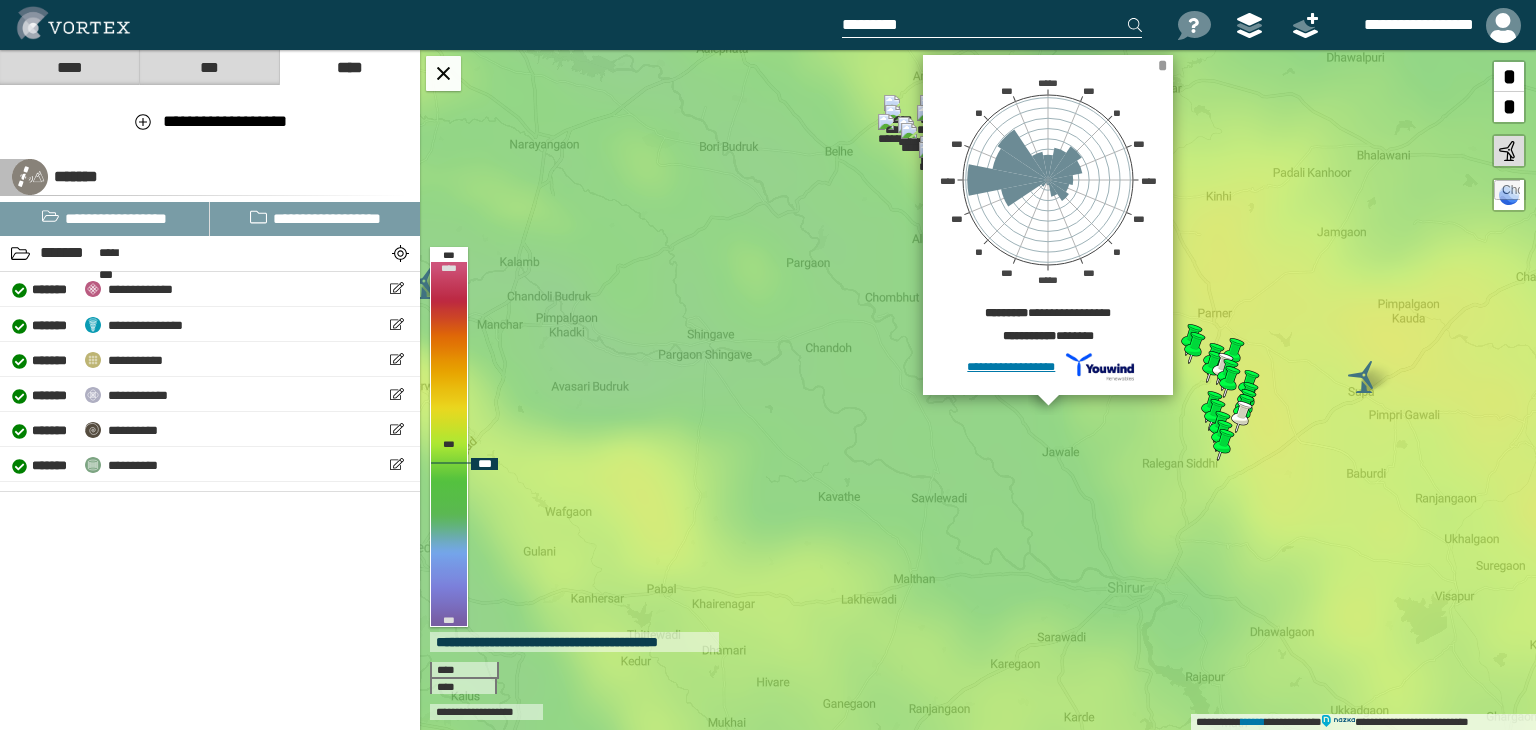 click on "*" at bounding box center (1162, 65) 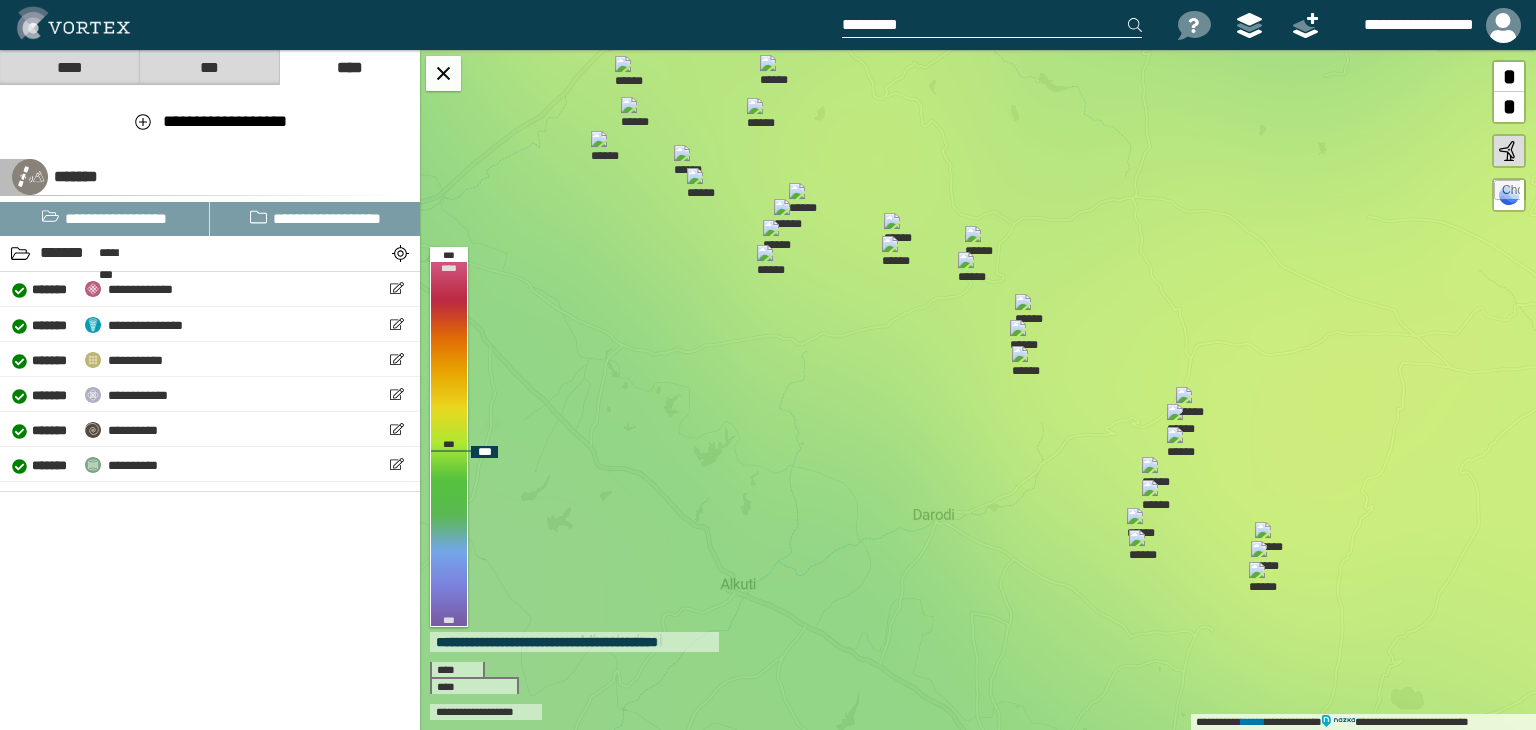drag, startPoint x: 904, startPoint y: 161, endPoint x: 893, endPoint y: 230, distance: 69.87131 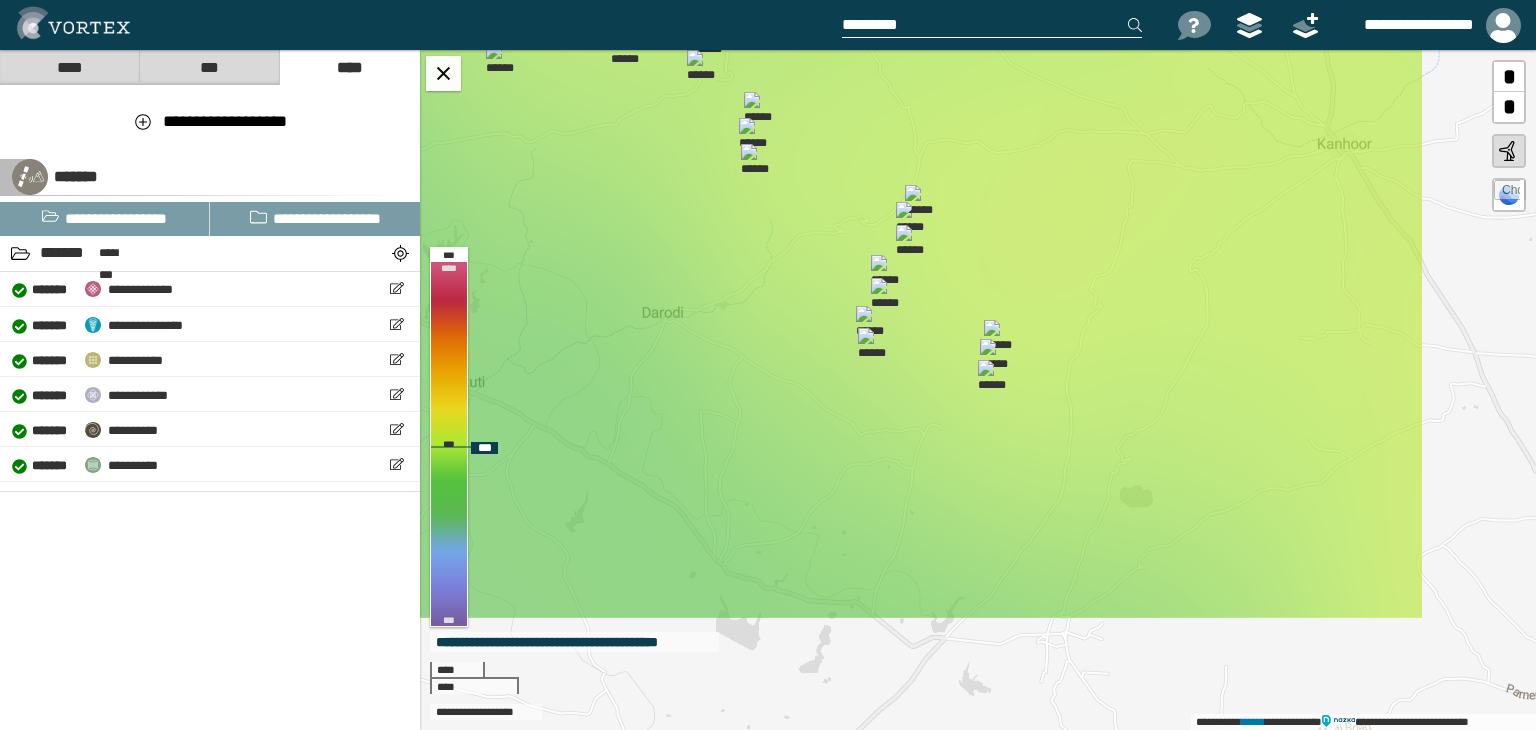drag, startPoint x: 1133, startPoint y: 362, endPoint x: 726, endPoint y: 49, distance: 513.43744 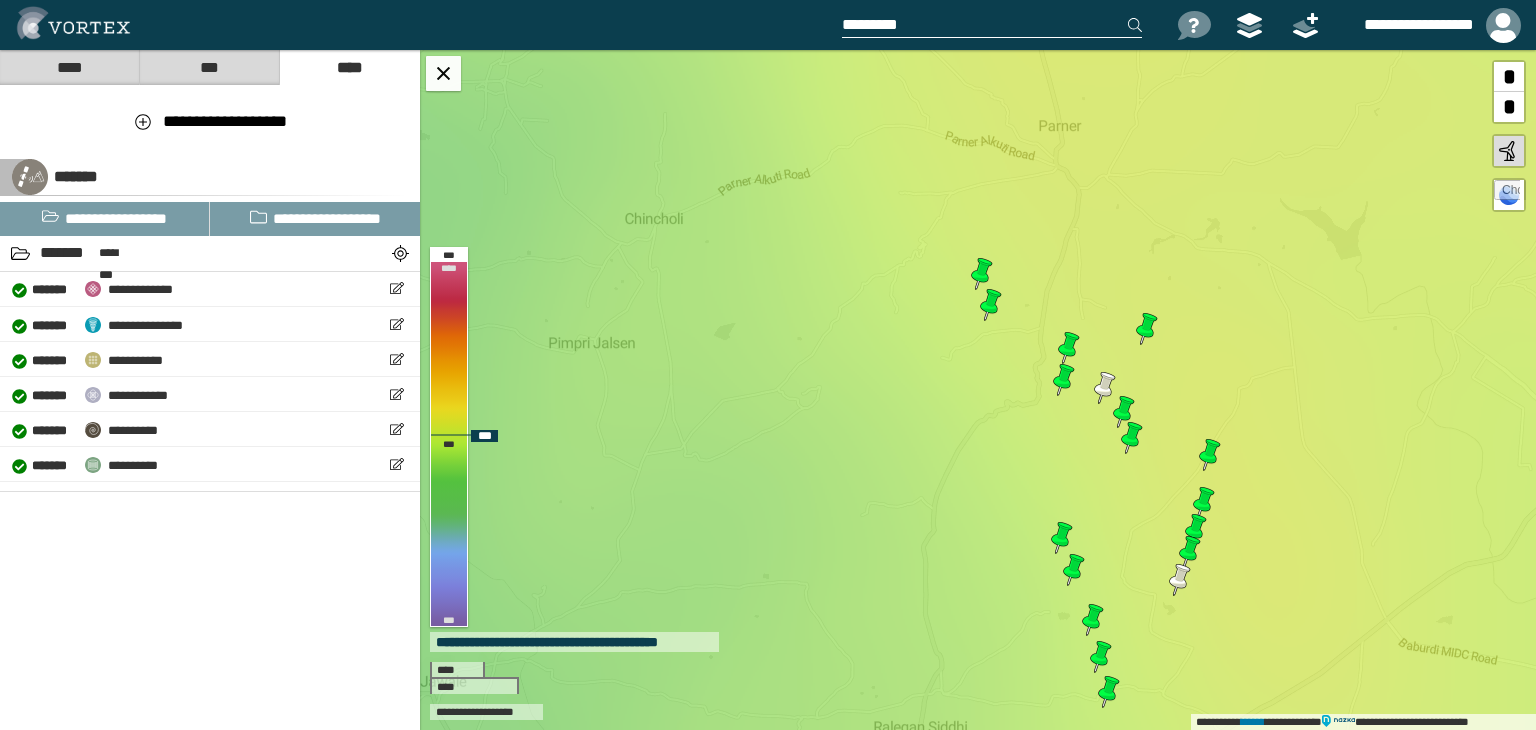 drag, startPoint x: 967, startPoint y: 389, endPoint x: 1057, endPoint y: 397, distance: 90.35486 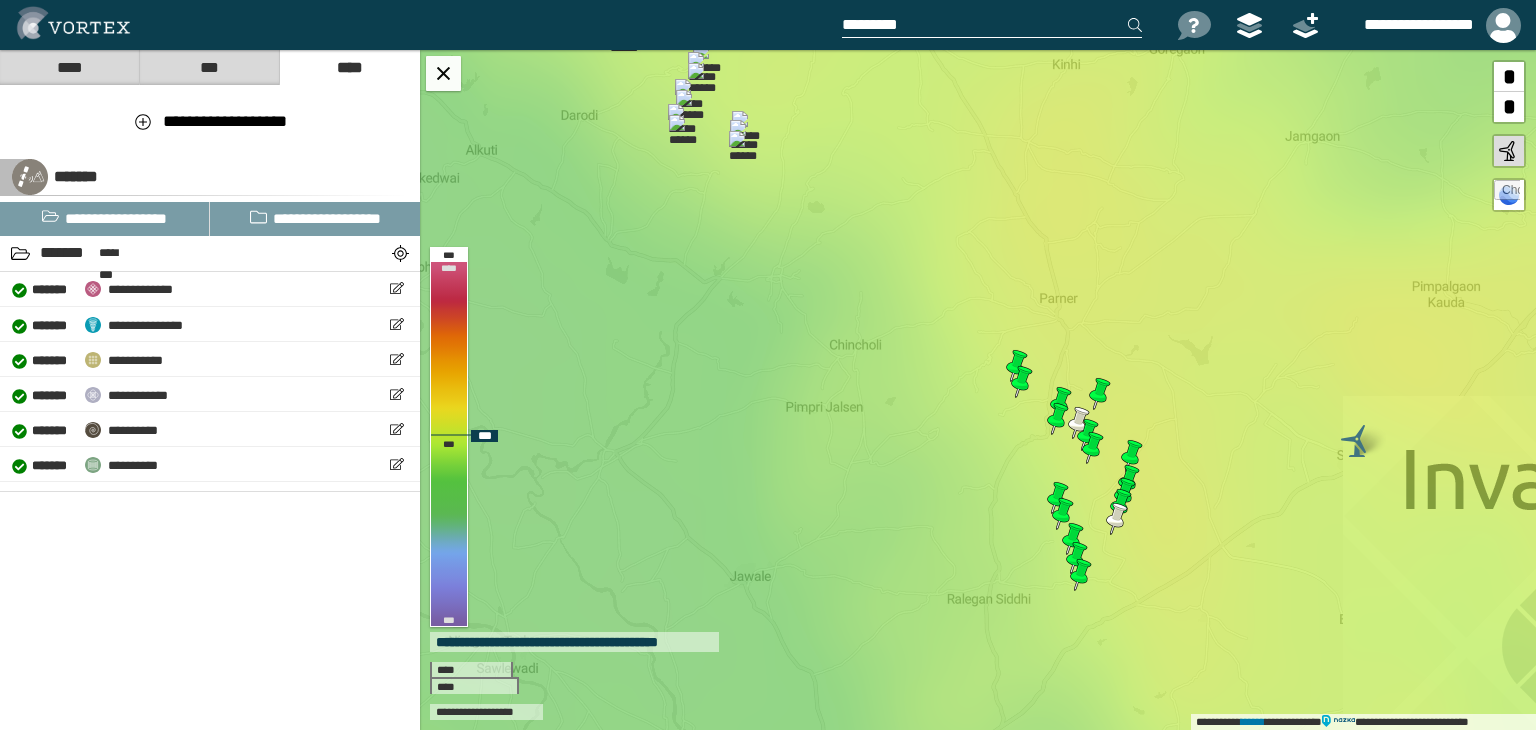 drag, startPoint x: 980, startPoint y: 297, endPoint x: 985, endPoint y: 221, distance: 76.1643 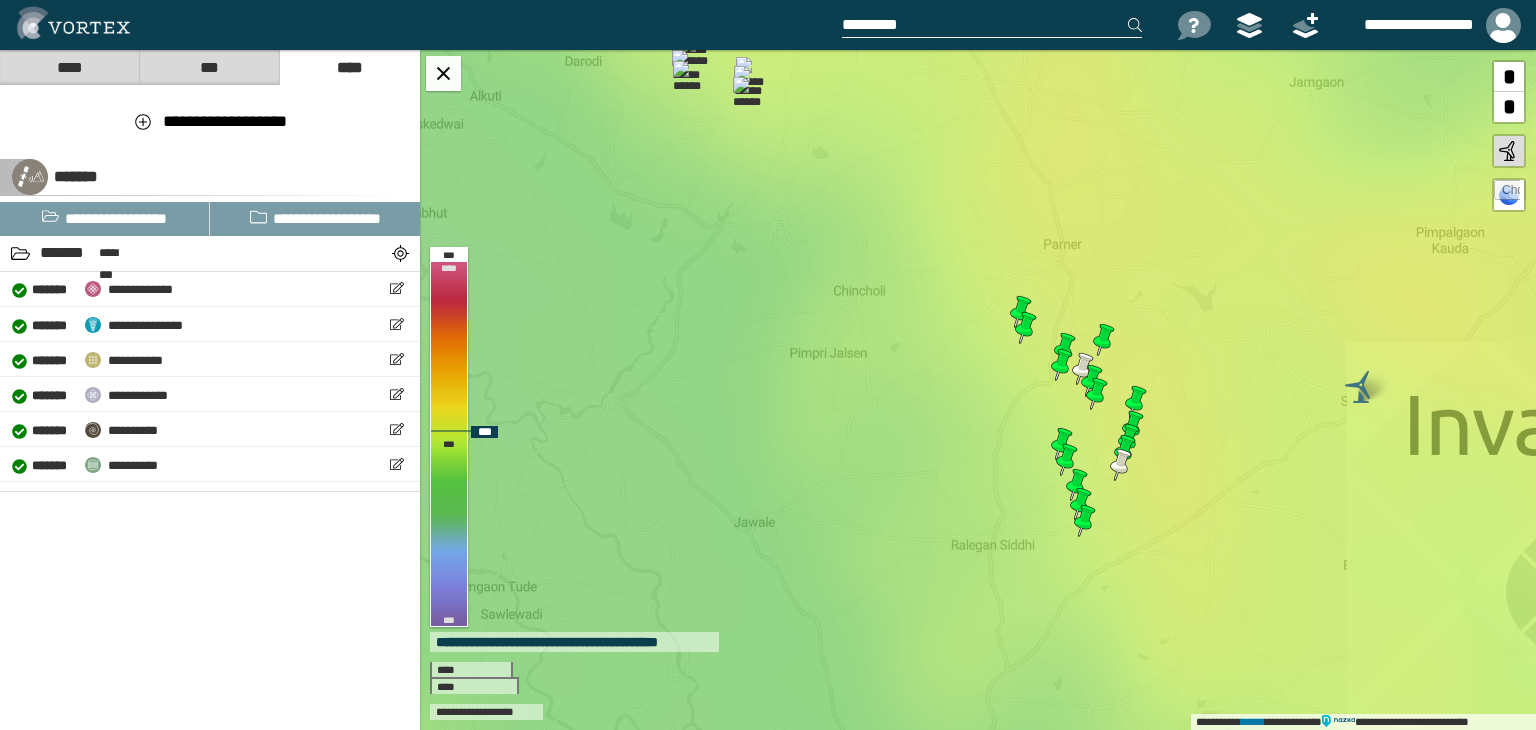 click at bounding box center (1507, 193) 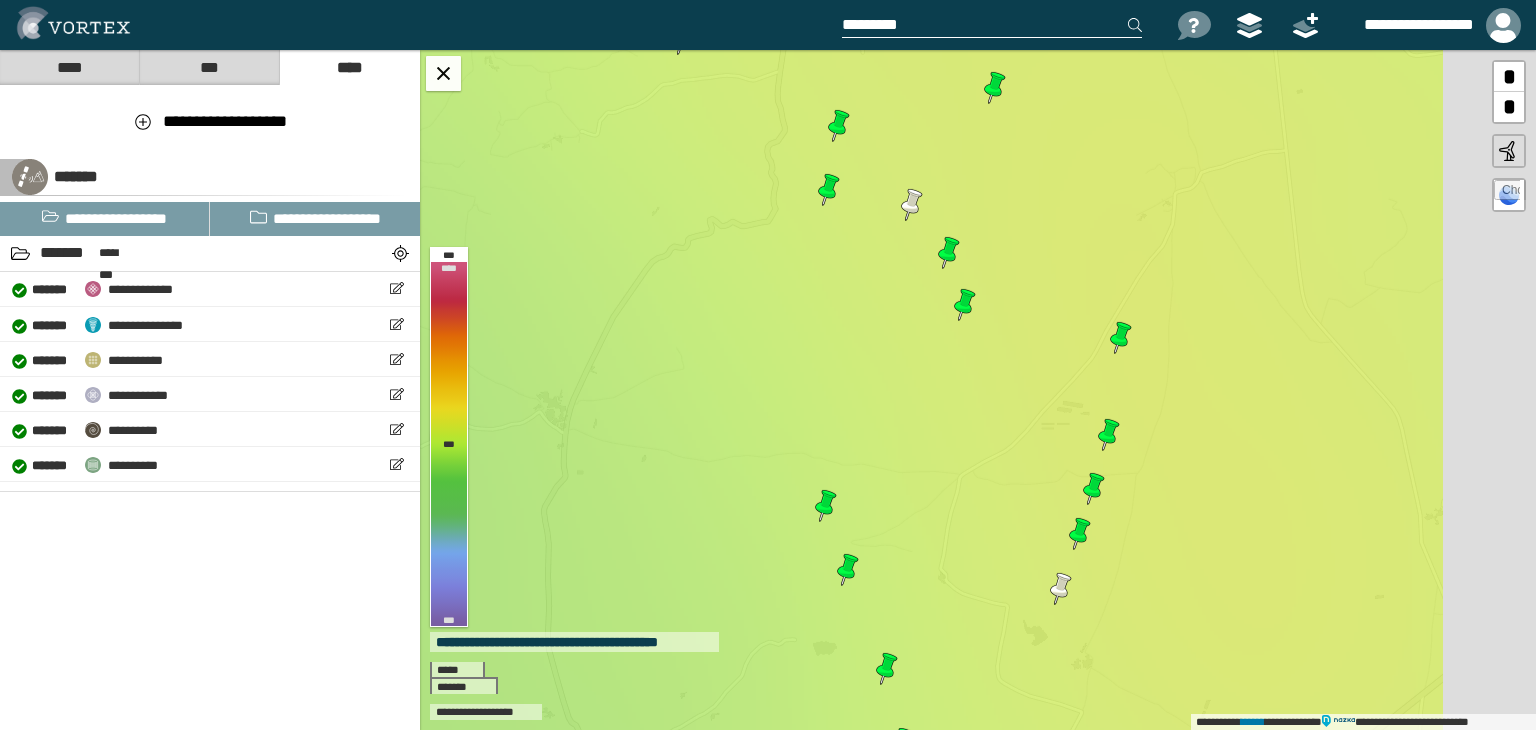 drag, startPoint x: 1104, startPoint y: 429, endPoint x: 983, endPoint y: 398, distance: 124.90797 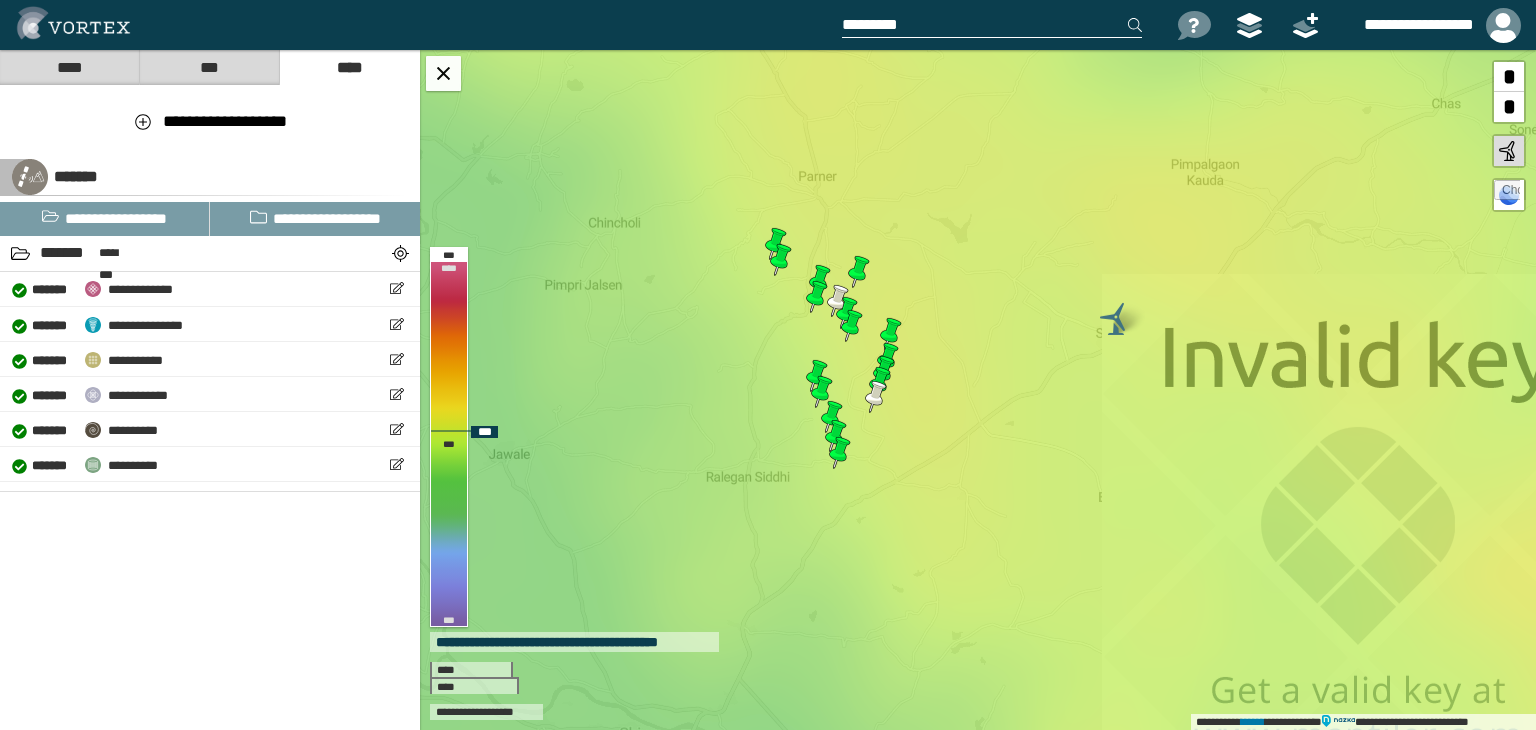drag, startPoint x: 935, startPoint y: 320, endPoint x: 844, endPoint y: 331, distance: 91.66242 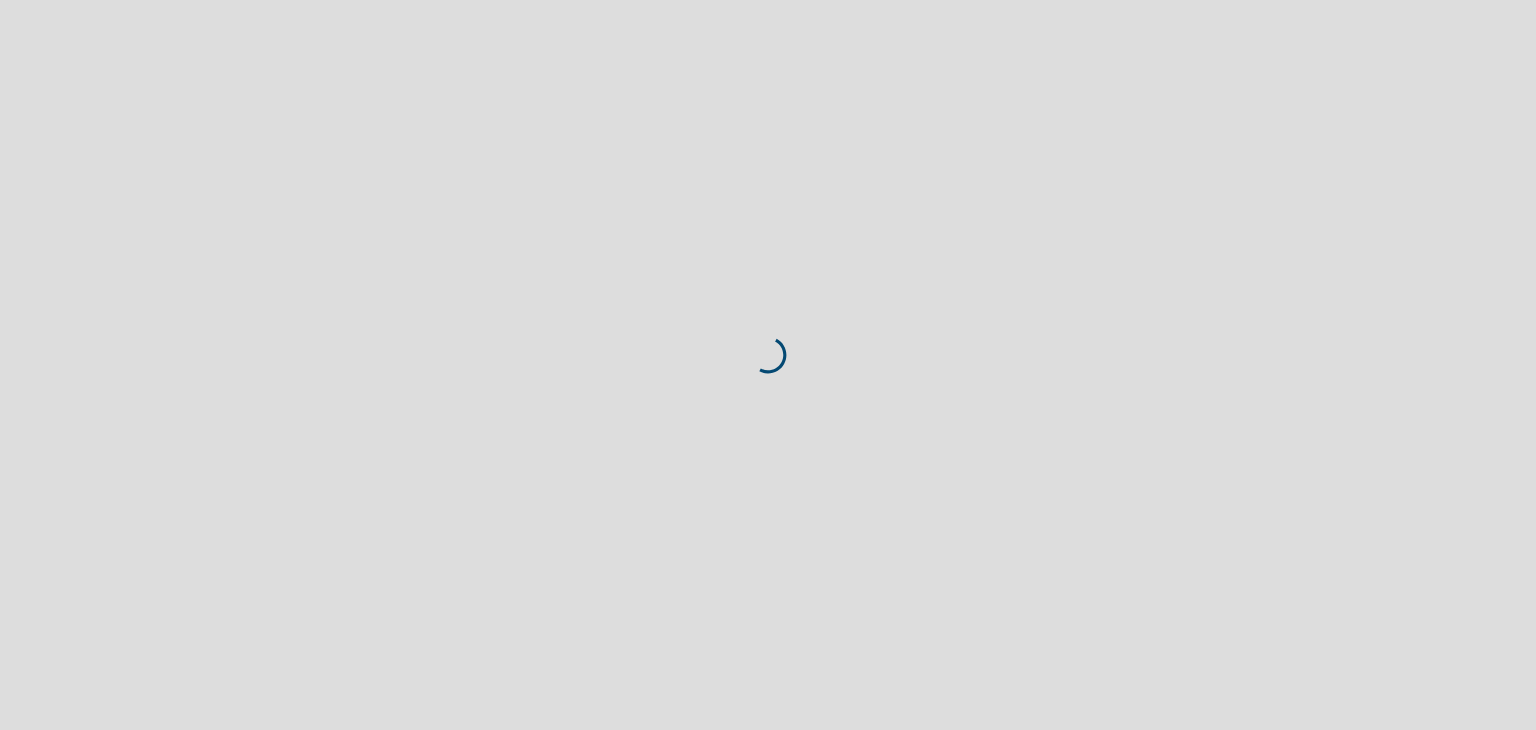 scroll, scrollTop: 0, scrollLeft: 0, axis: both 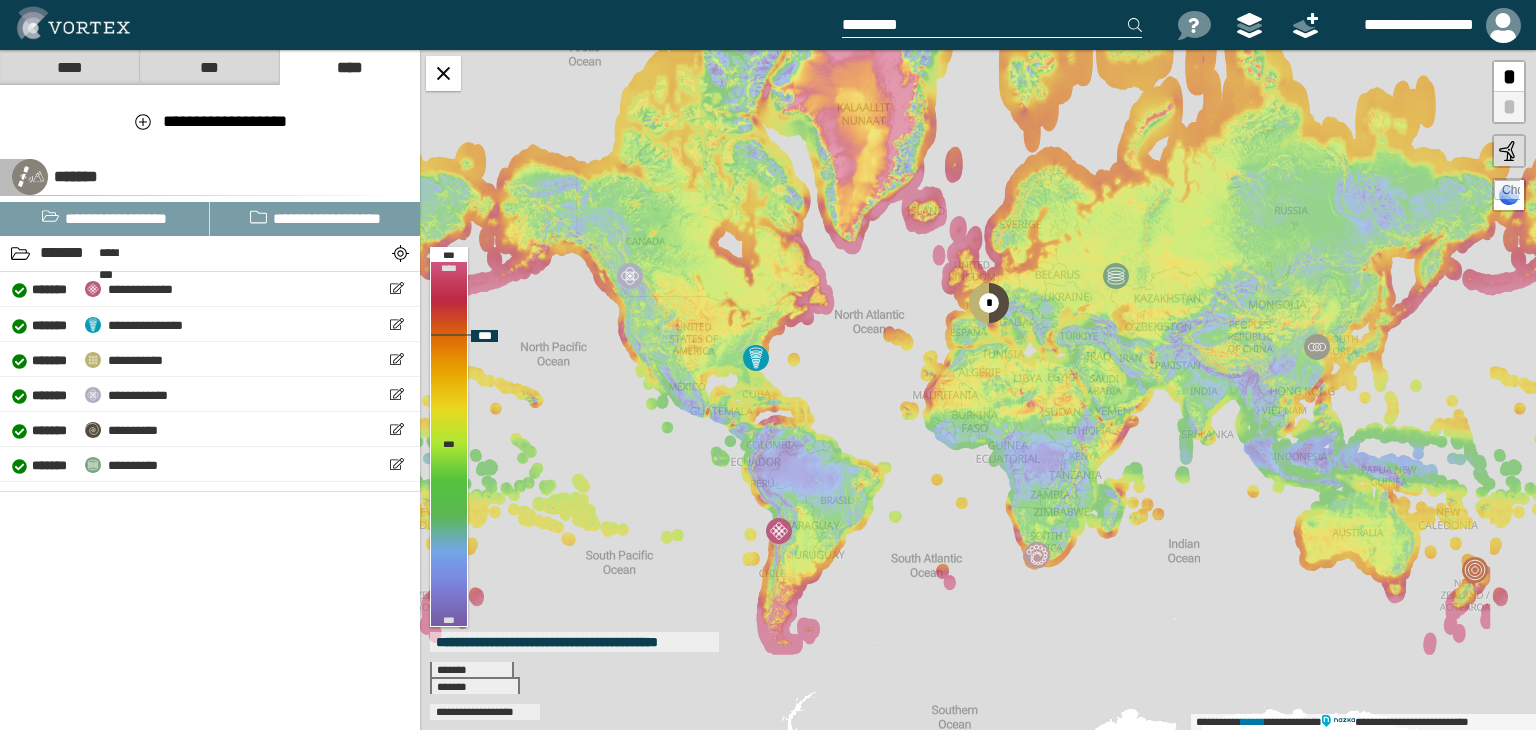 click at bounding box center [1507, 193] 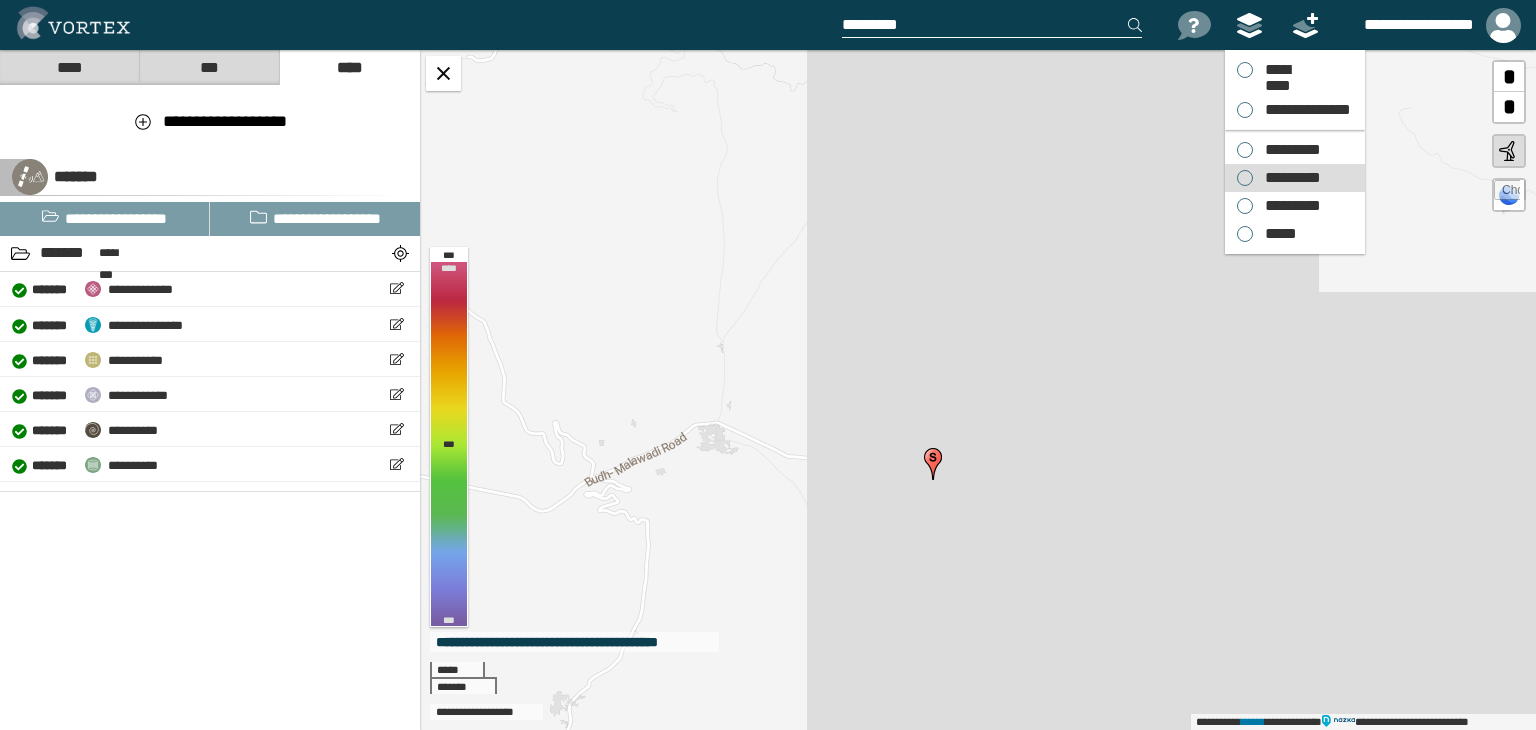 click on "*********" at bounding box center [1288, 178] 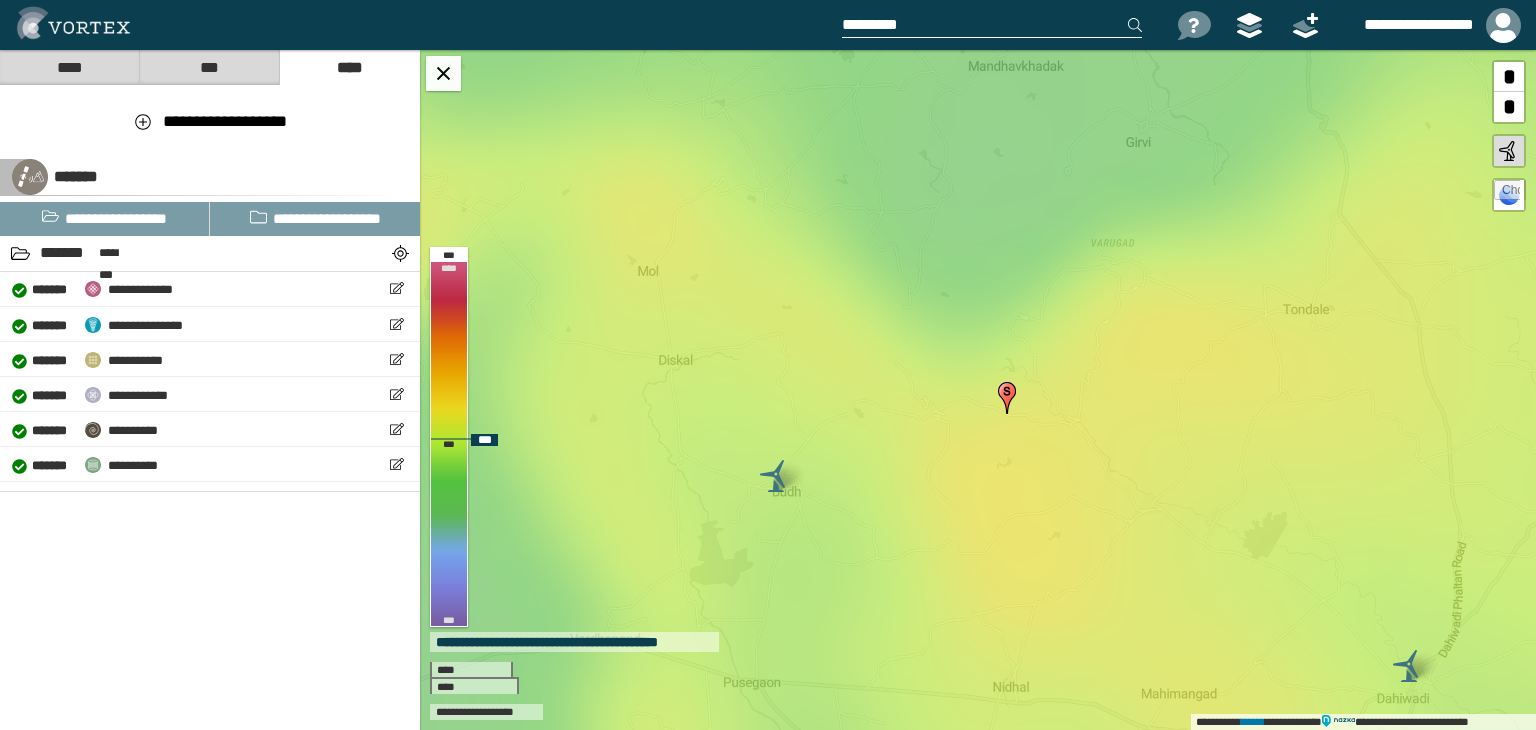 click at bounding box center (1507, 193) 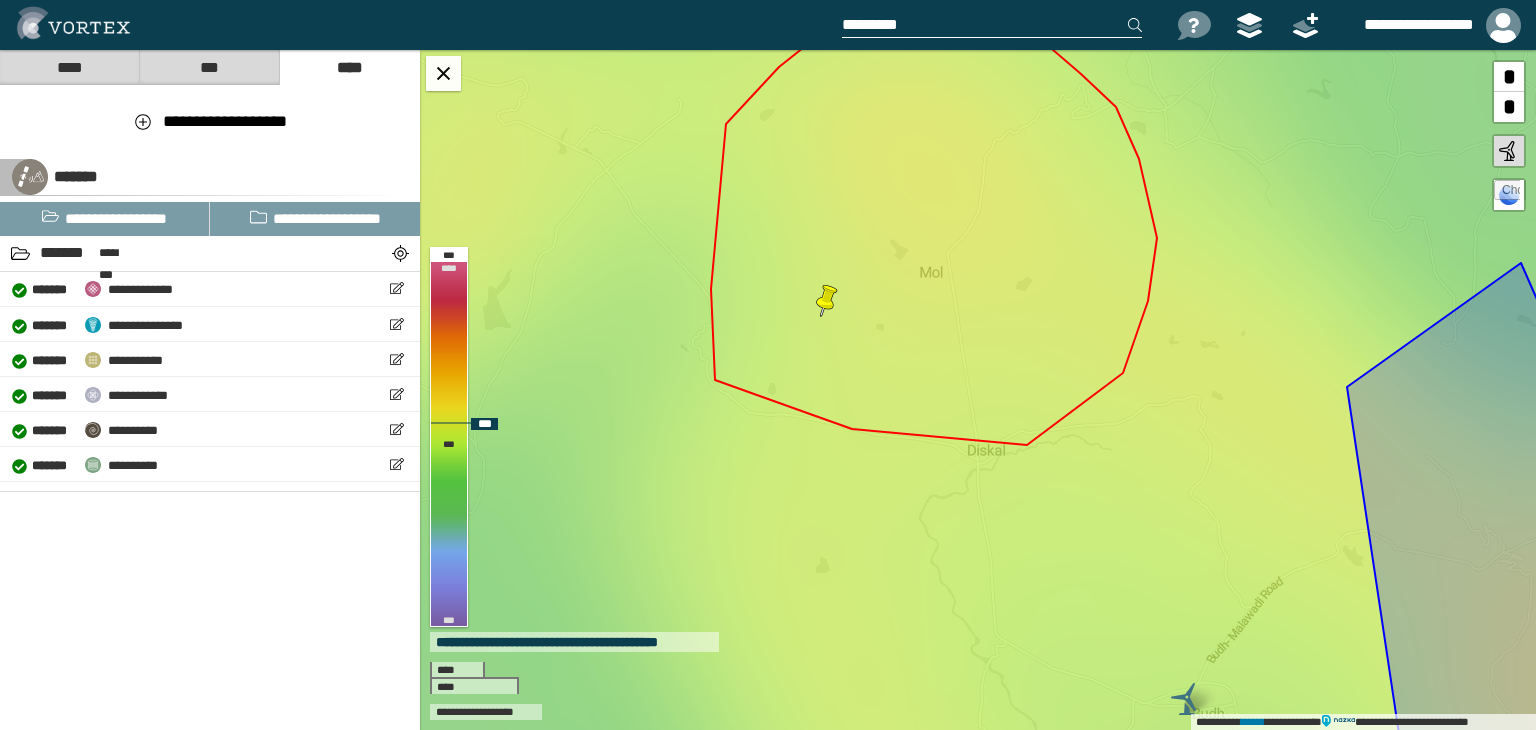 click on "**********" at bounding box center (978, 390) 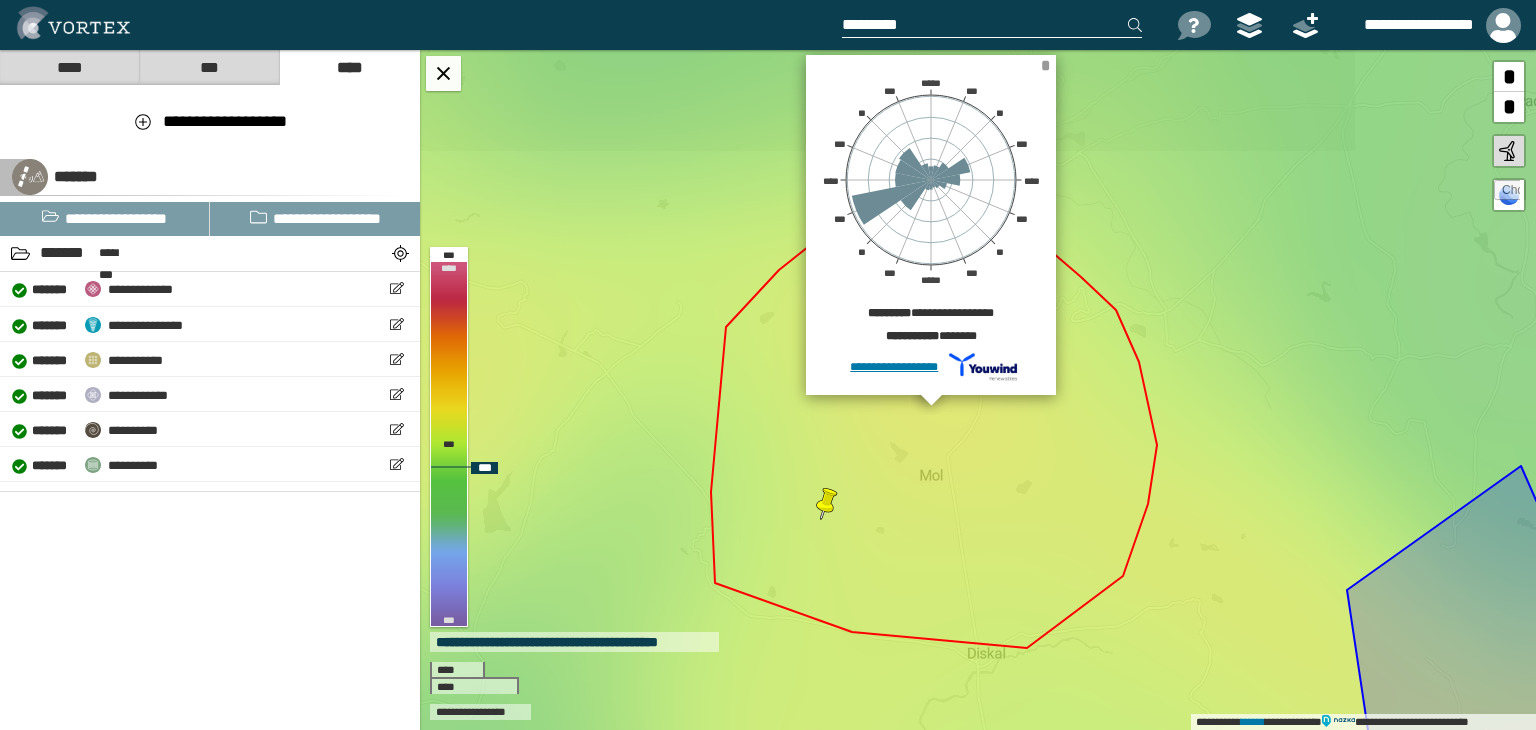 click on "*" at bounding box center (1045, 65) 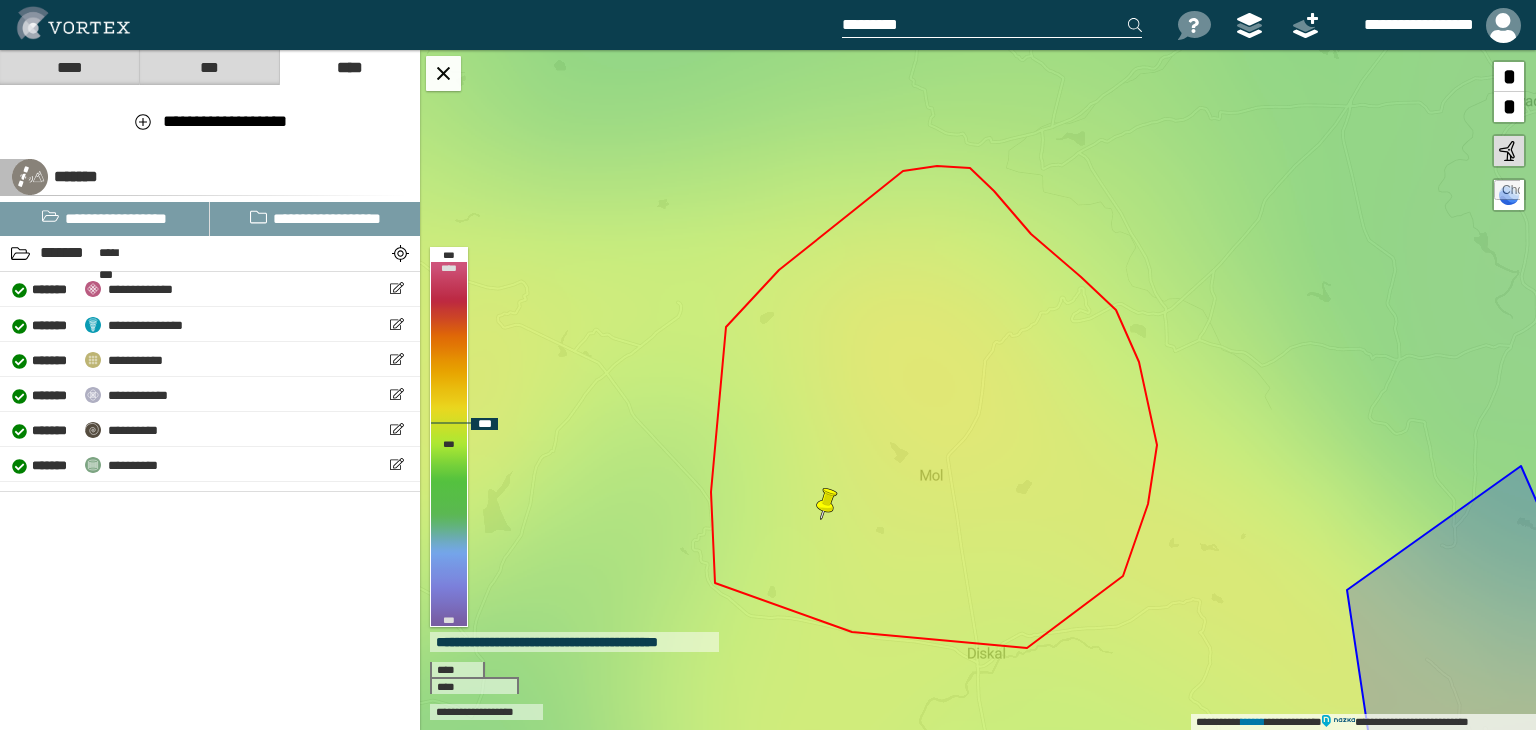 click on "**********" at bounding box center [978, 390] 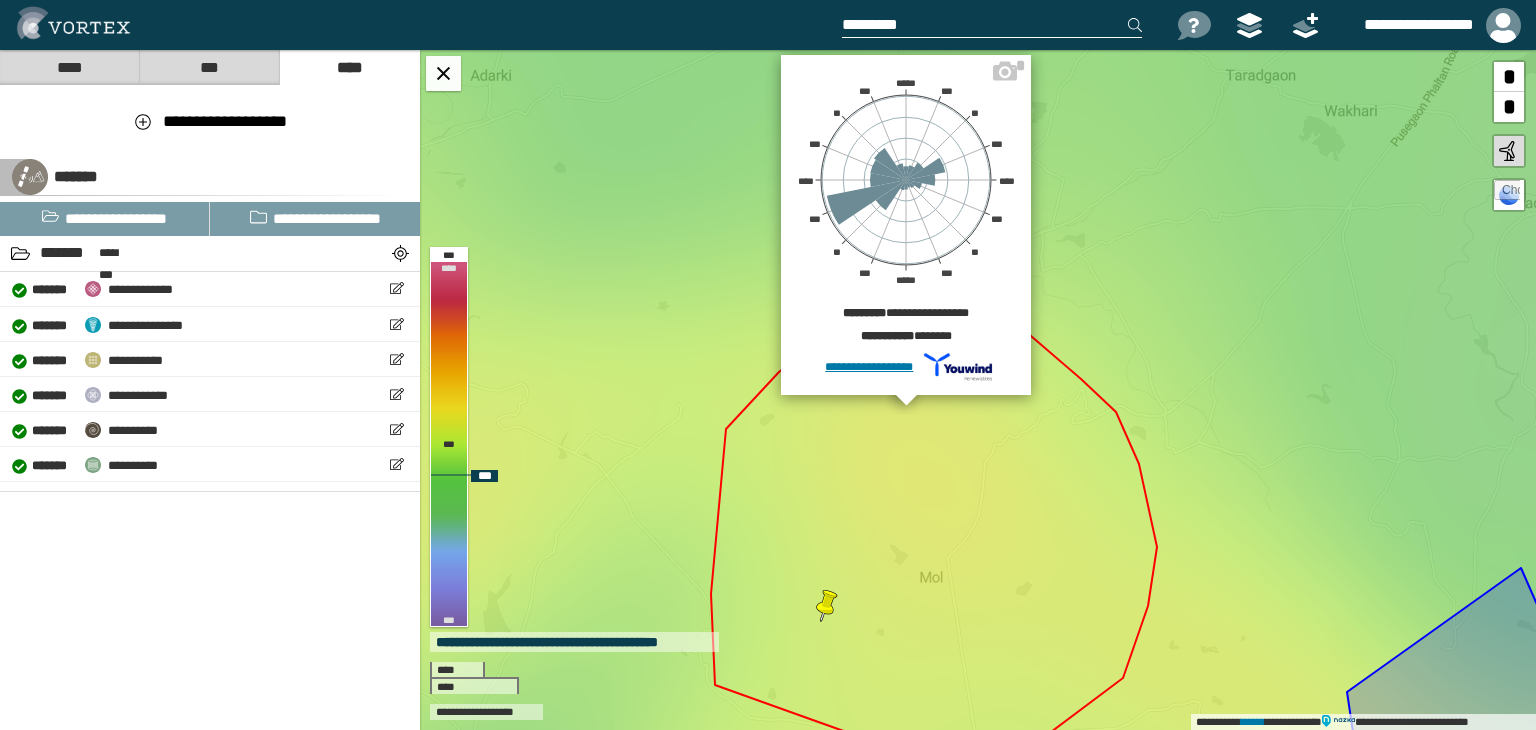 click at bounding box center (1005, 69) 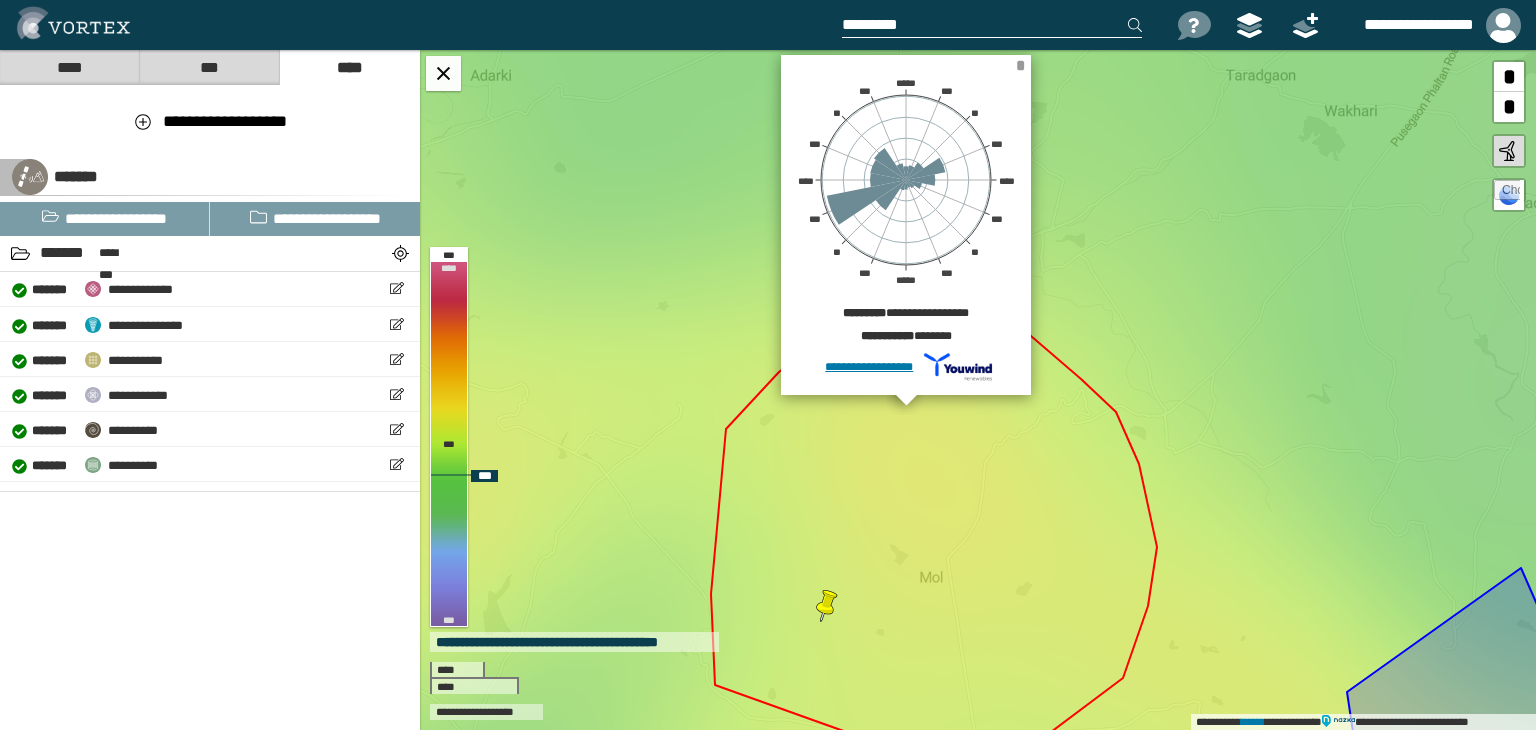 click on "*" at bounding box center (1020, 65) 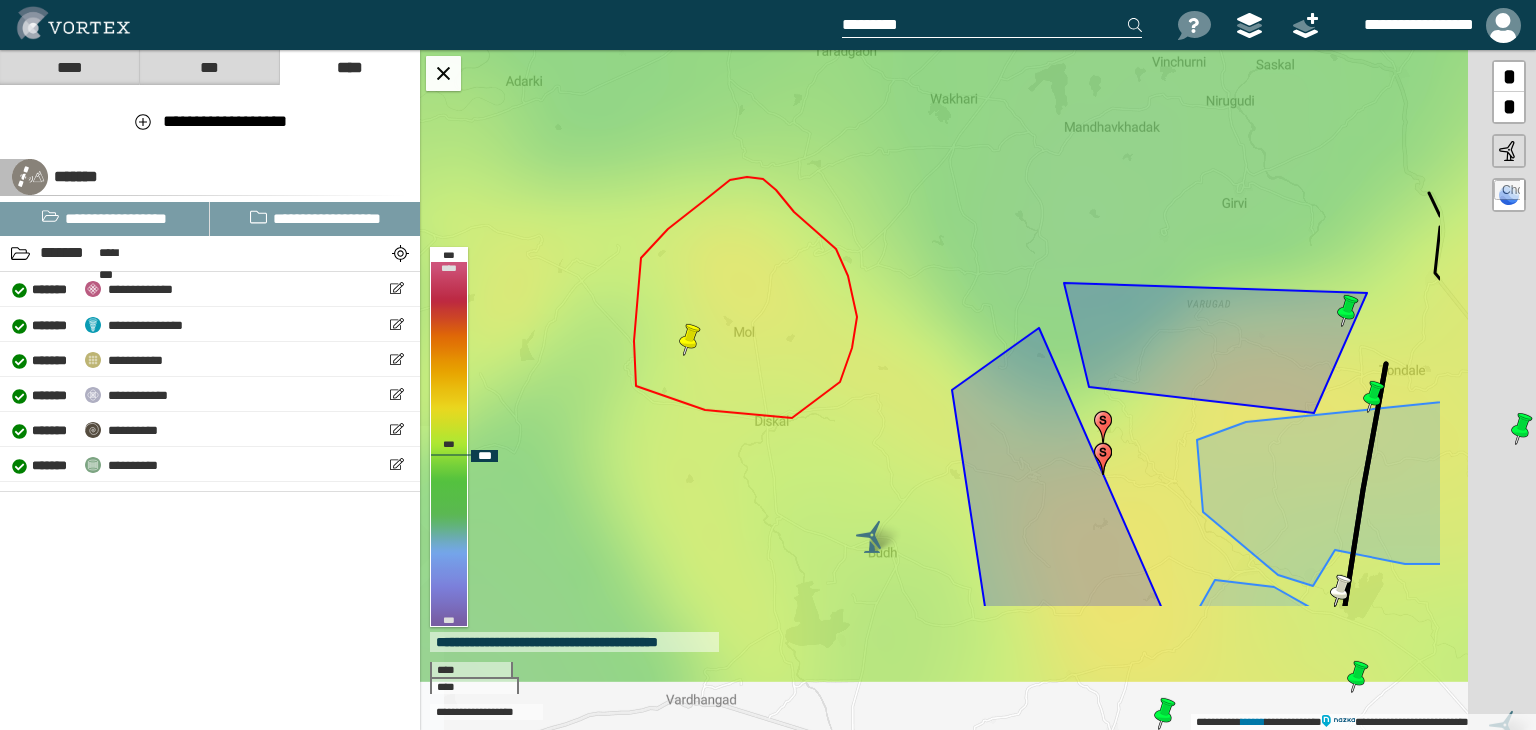 drag, startPoint x: 1057, startPoint y: 461, endPoint x: 882, endPoint y: 264, distance: 263.50333 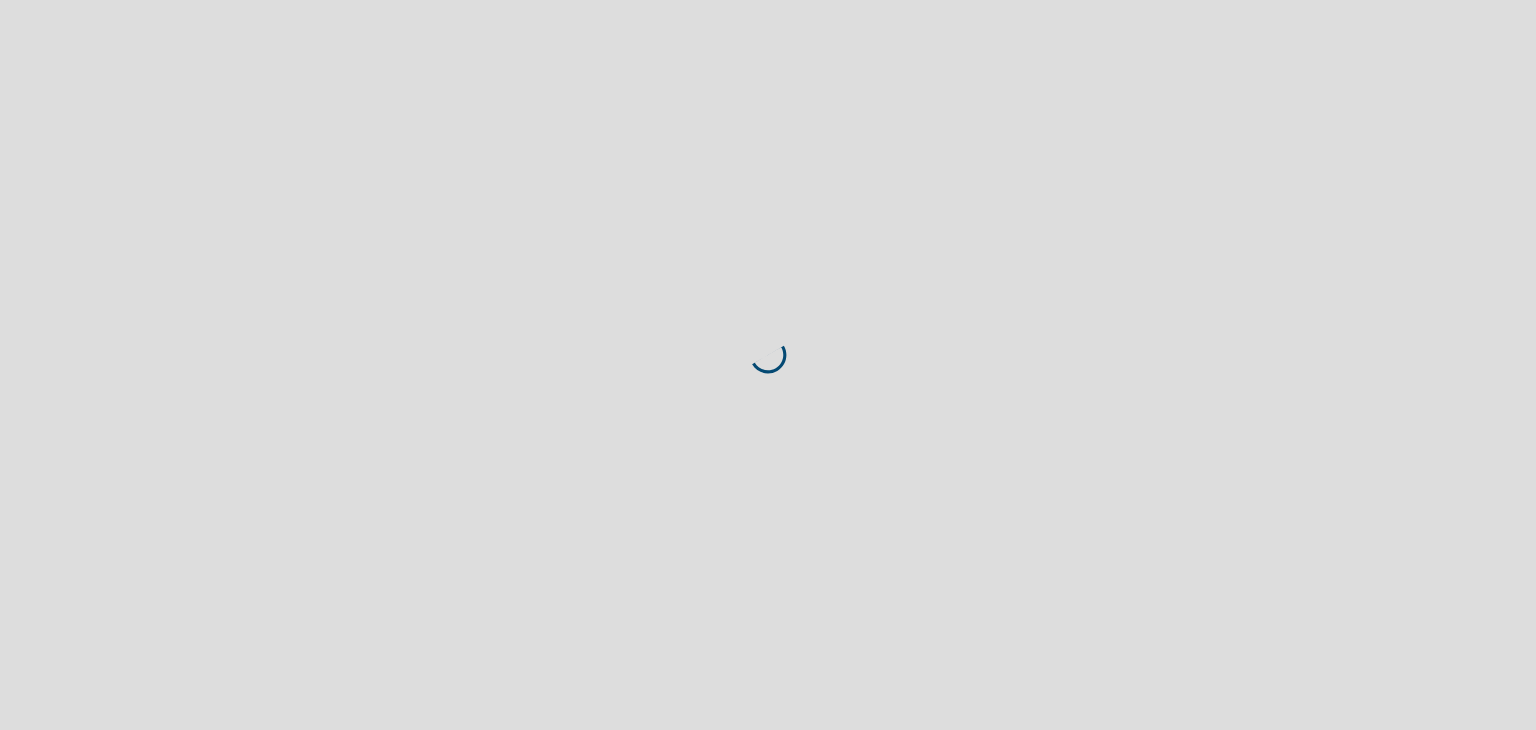 scroll, scrollTop: 0, scrollLeft: 0, axis: both 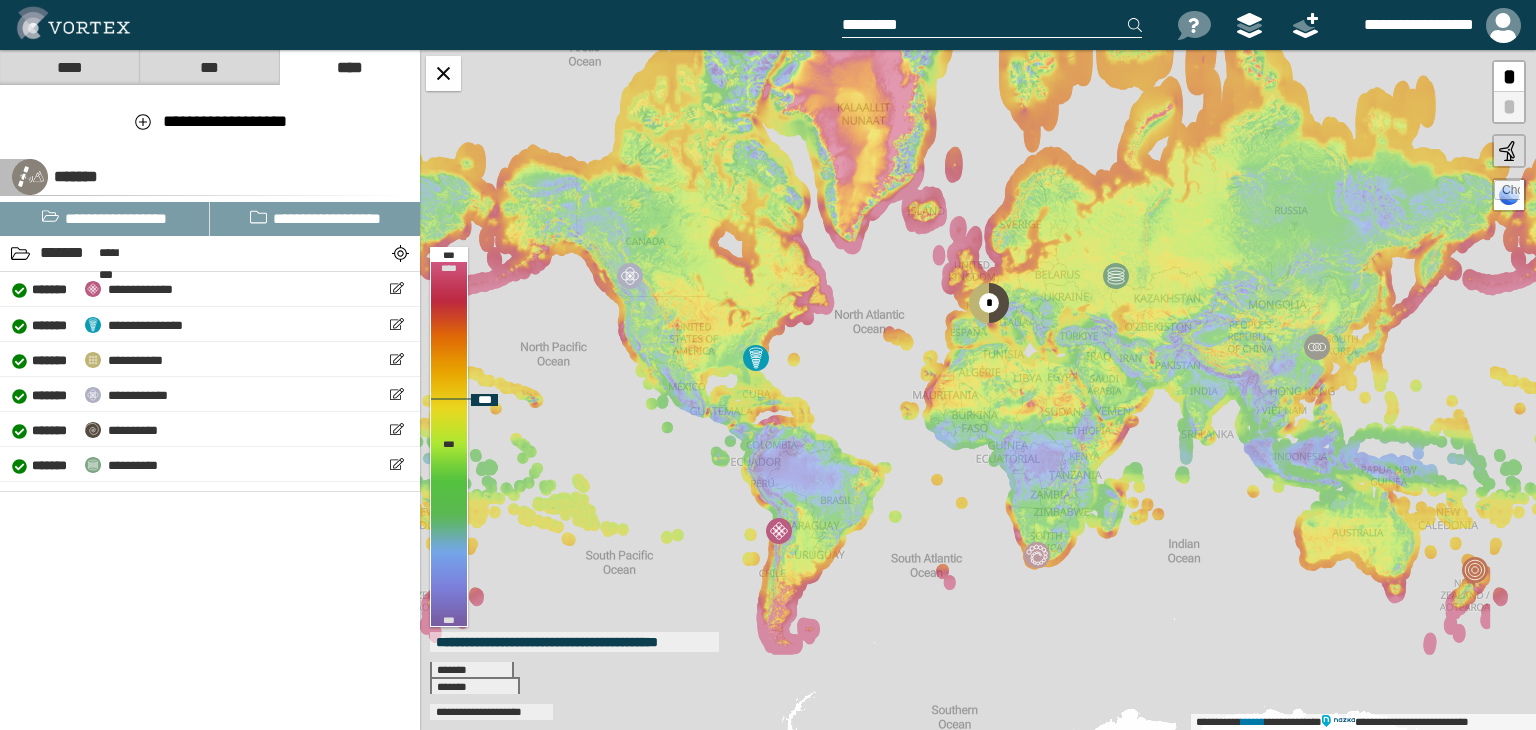 click at bounding box center (1507, 193) 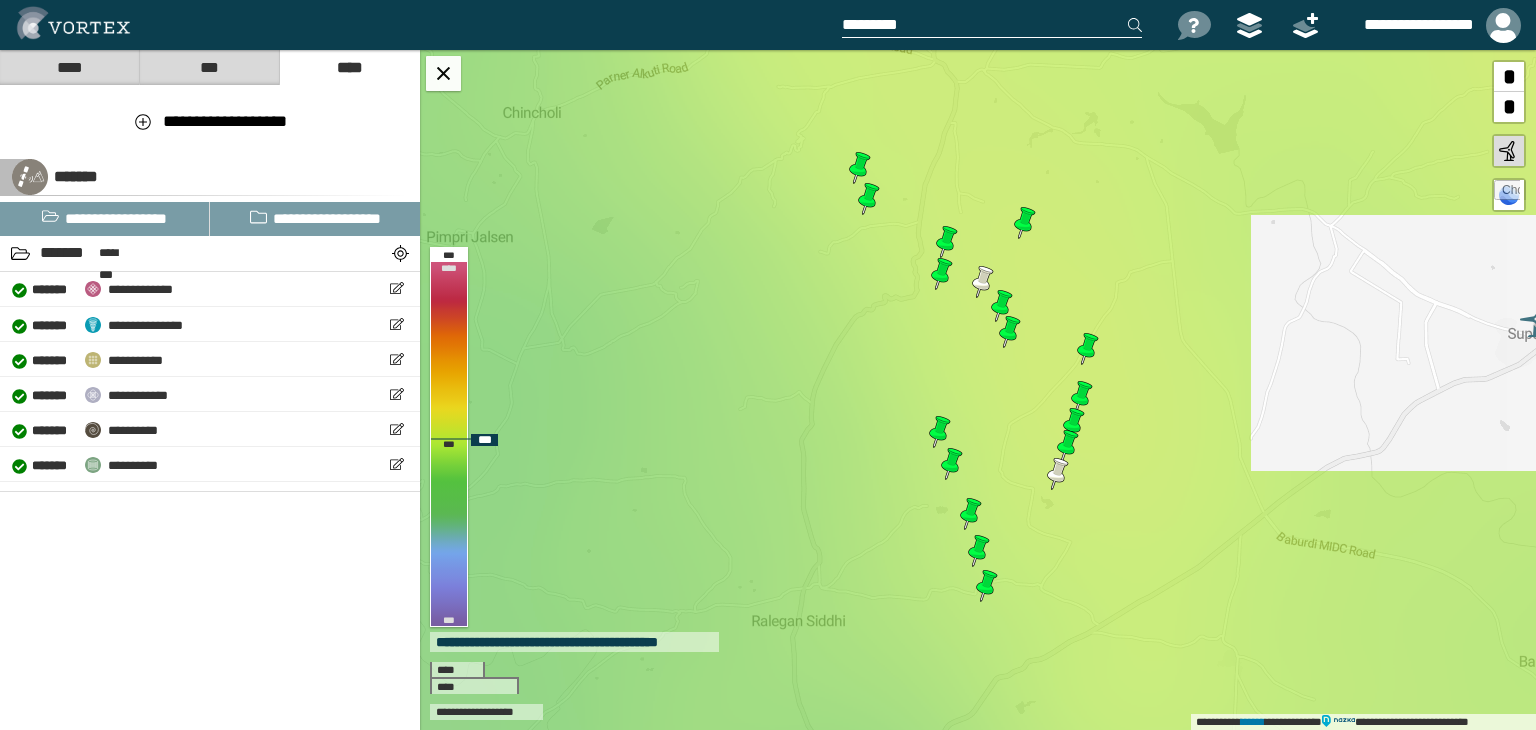 click at bounding box center (1507, 193) 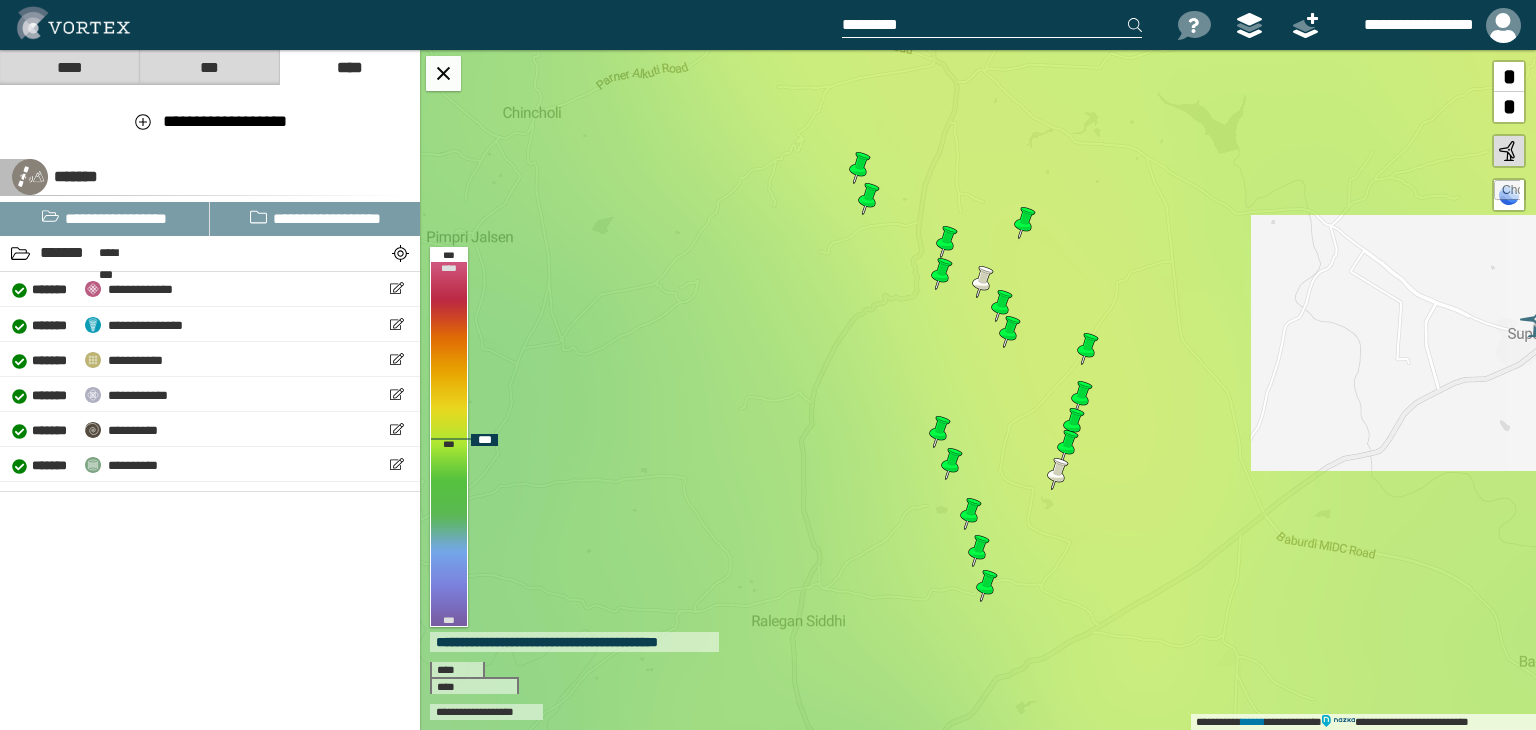 type on "**********" 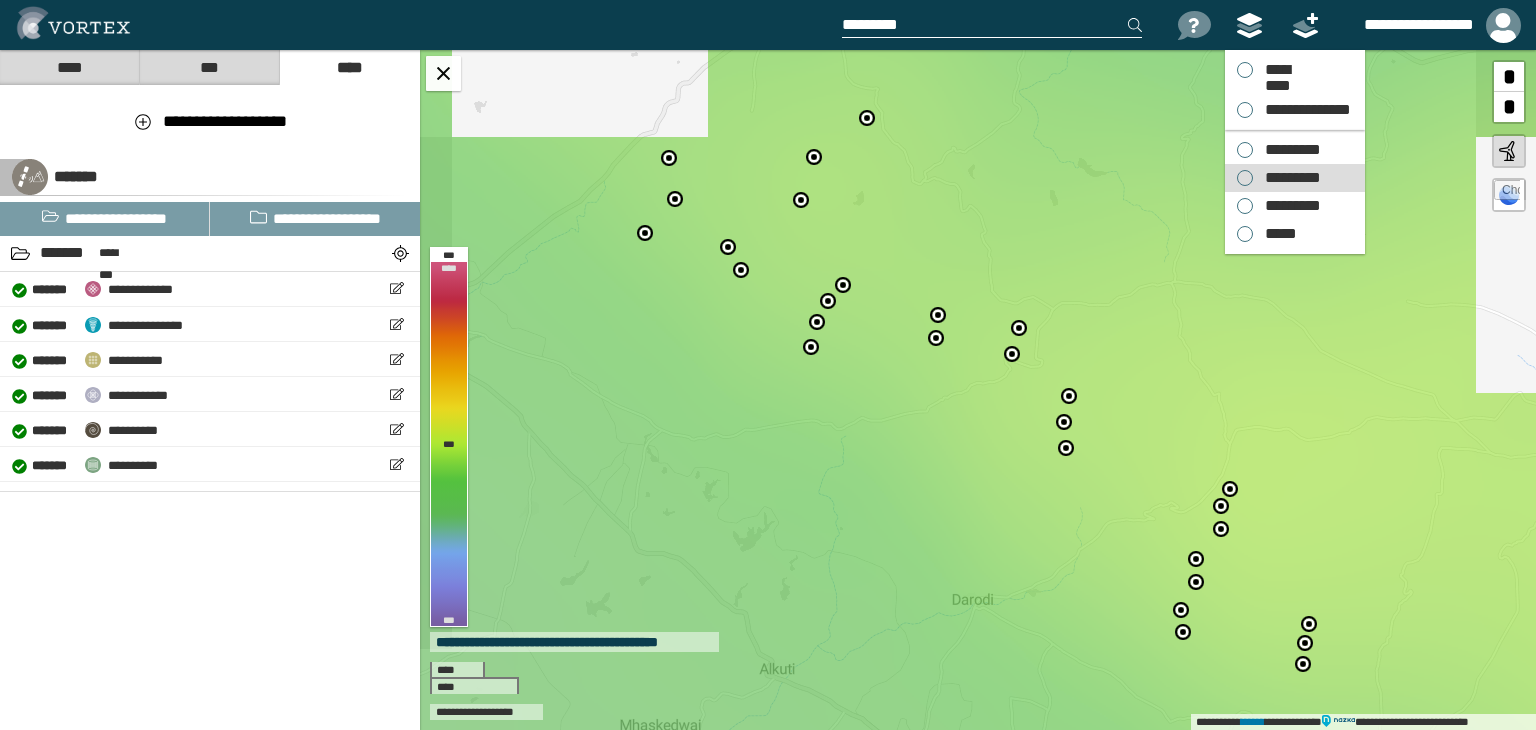 click on "*********" at bounding box center [1288, 178] 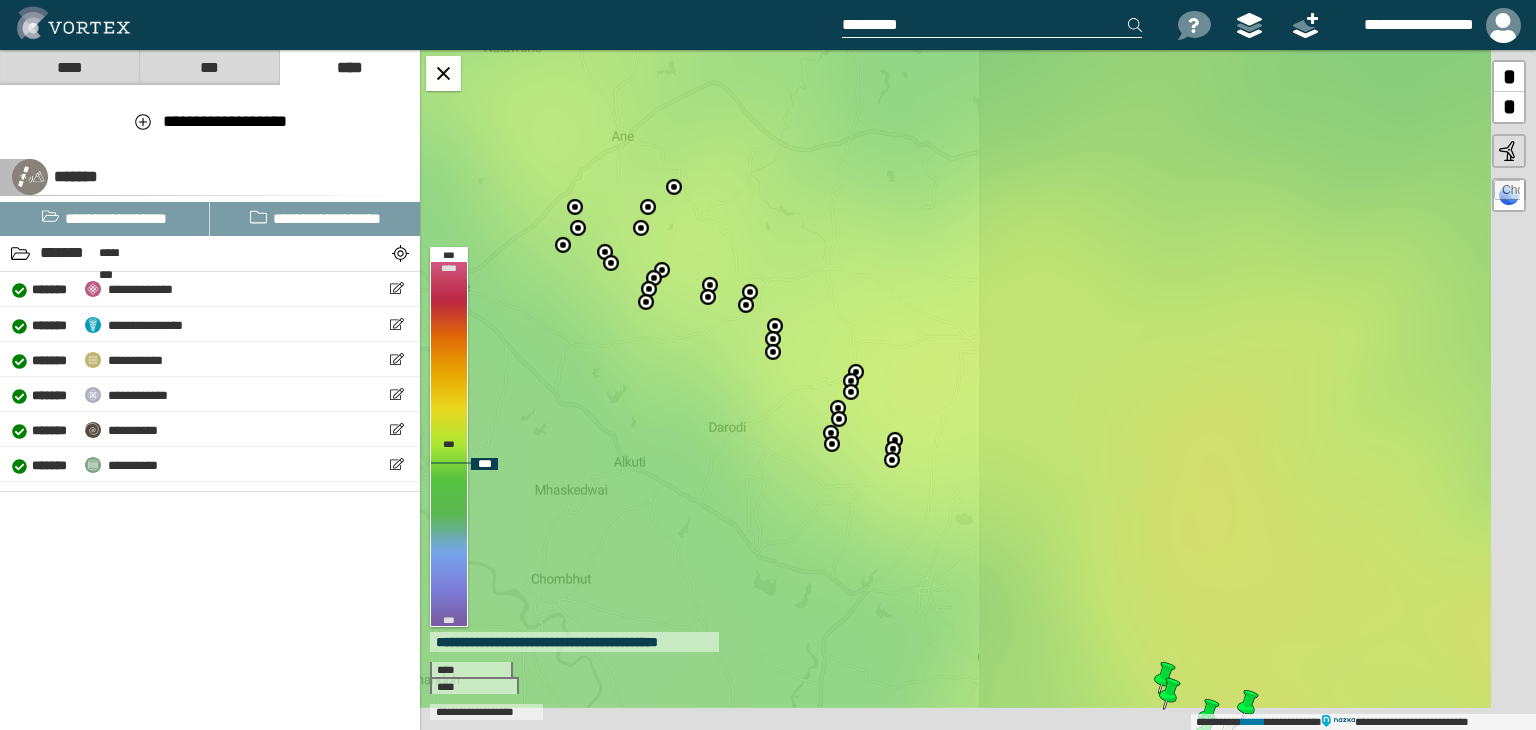 drag, startPoint x: 974, startPoint y: 487, endPoint x: 754, endPoint y: 371, distance: 248.70866 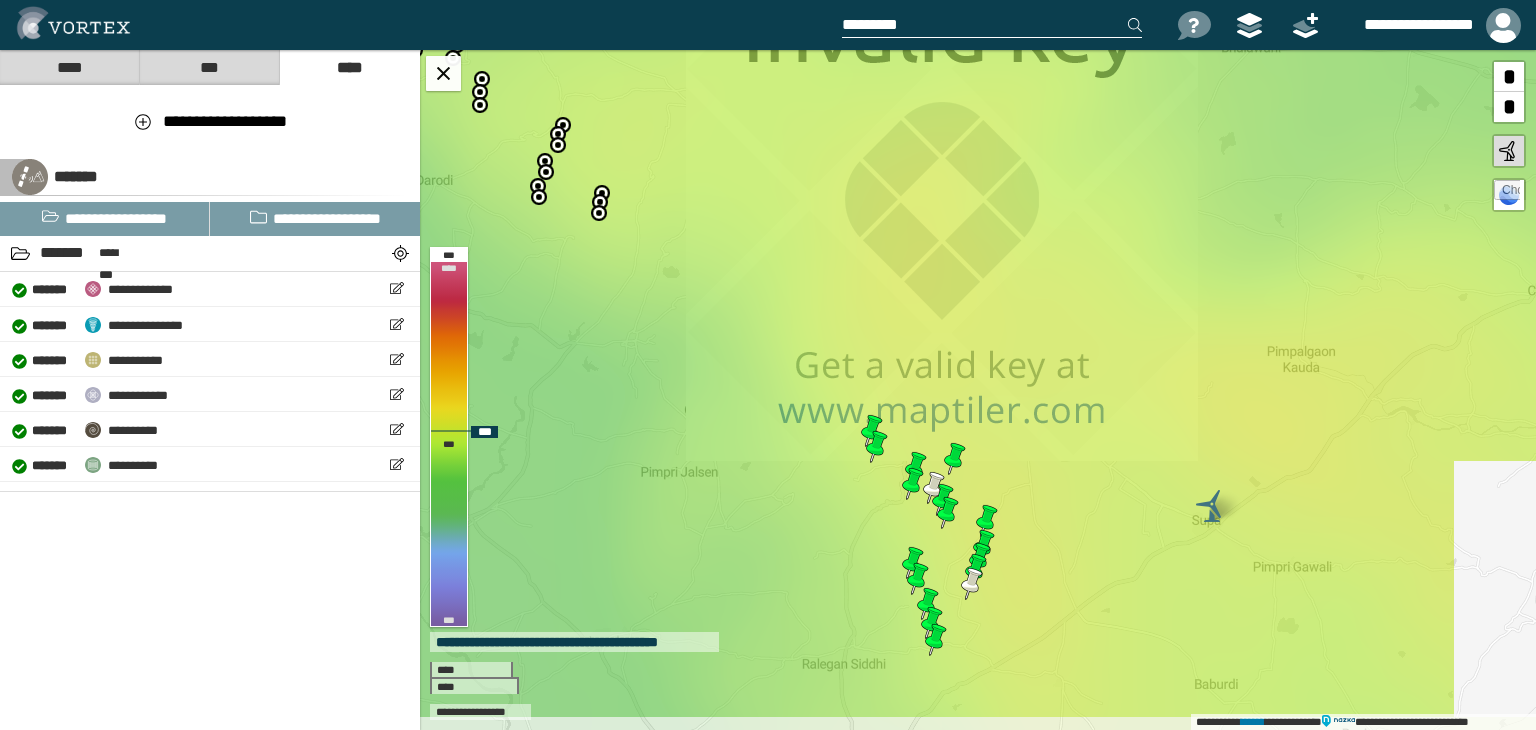 drag, startPoint x: 933, startPoint y: 425, endPoint x: 840, endPoint y: 321, distance: 139.51703 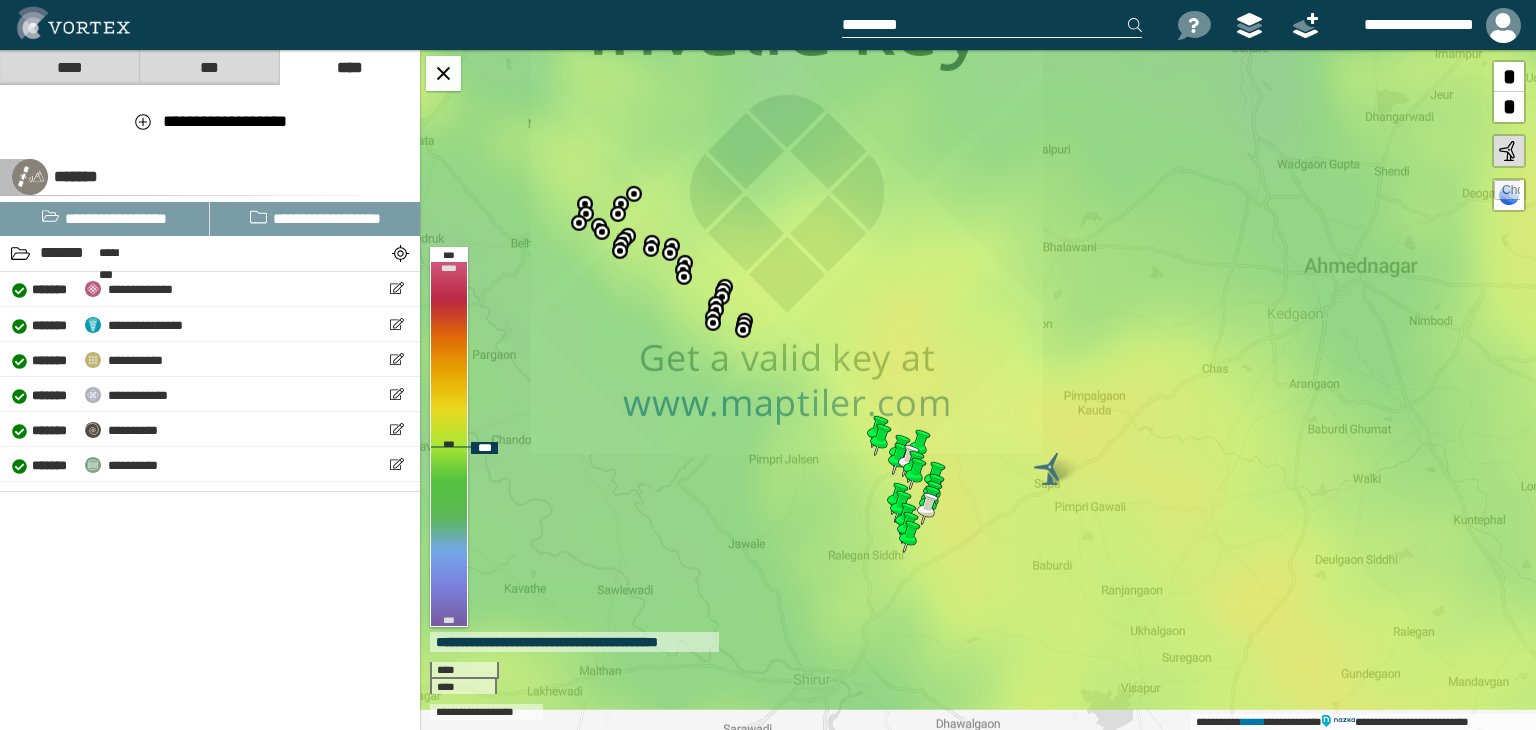 drag, startPoint x: 948, startPoint y: 590, endPoint x: 848, endPoint y: 444, distance: 176.96327 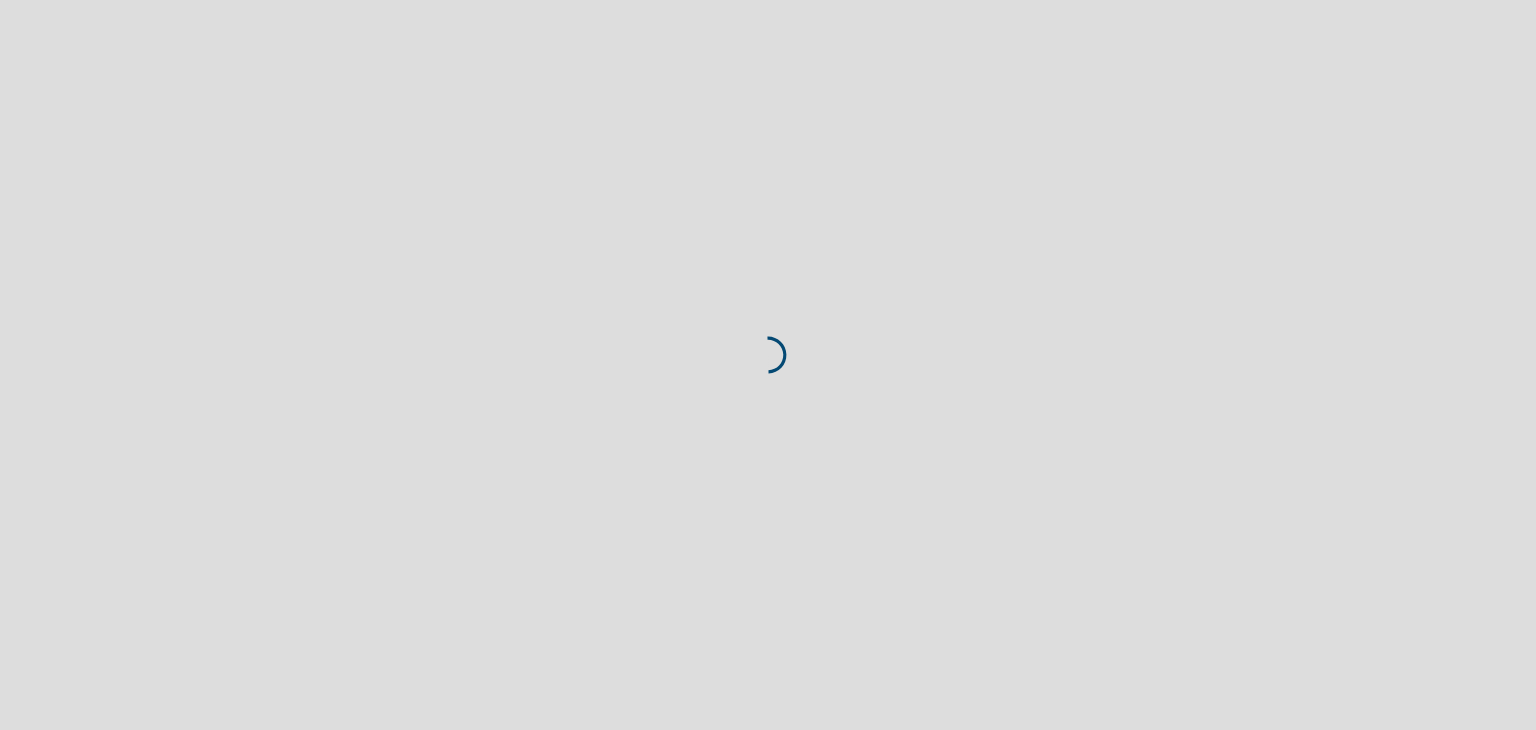 scroll, scrollTop: 0, scrollLeft: 0, axis: both 